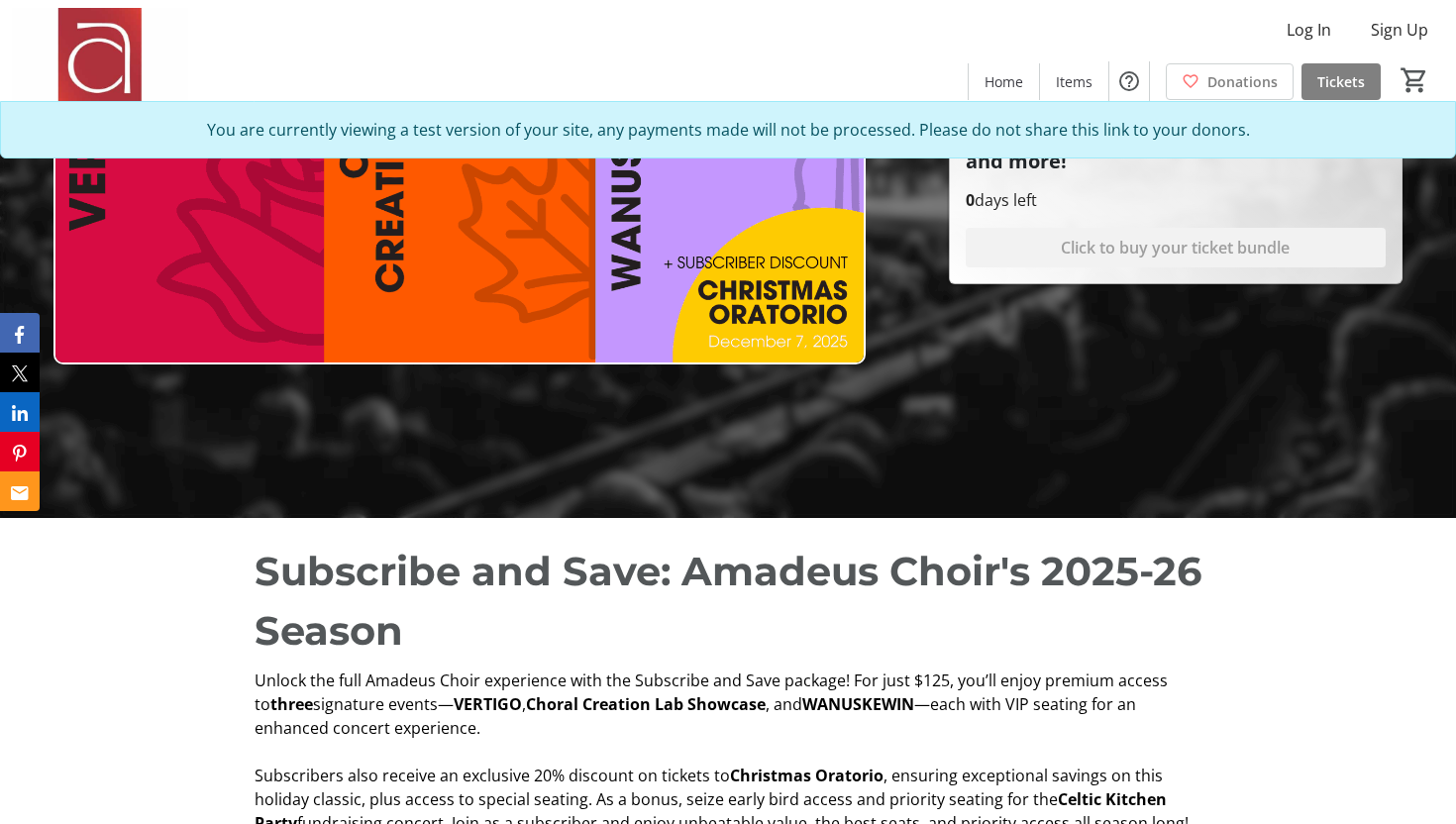 scroll, scrollTop: 100, scrollLeft: 0, axis: vertical 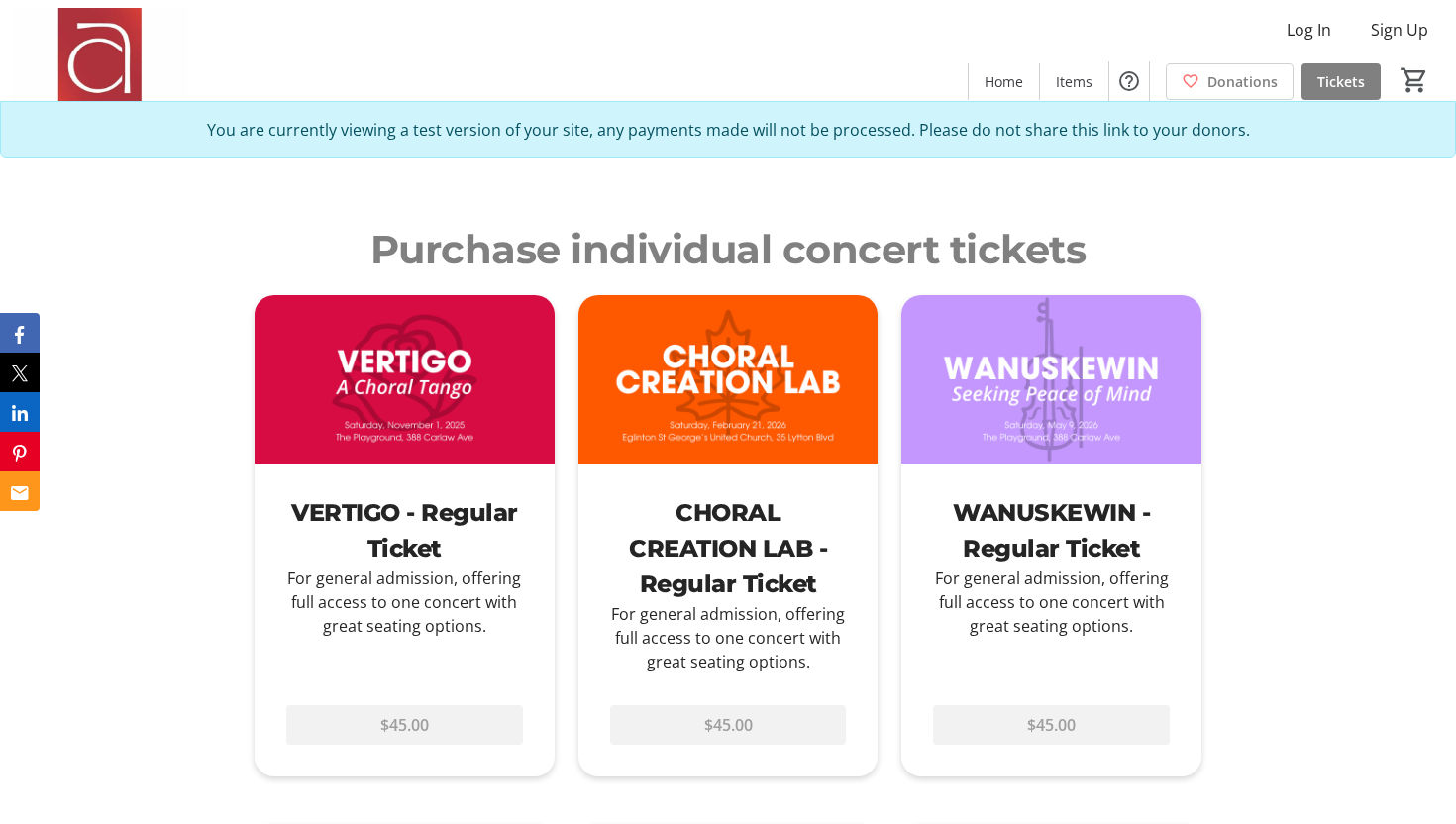 click at bounding box center [404, 379] 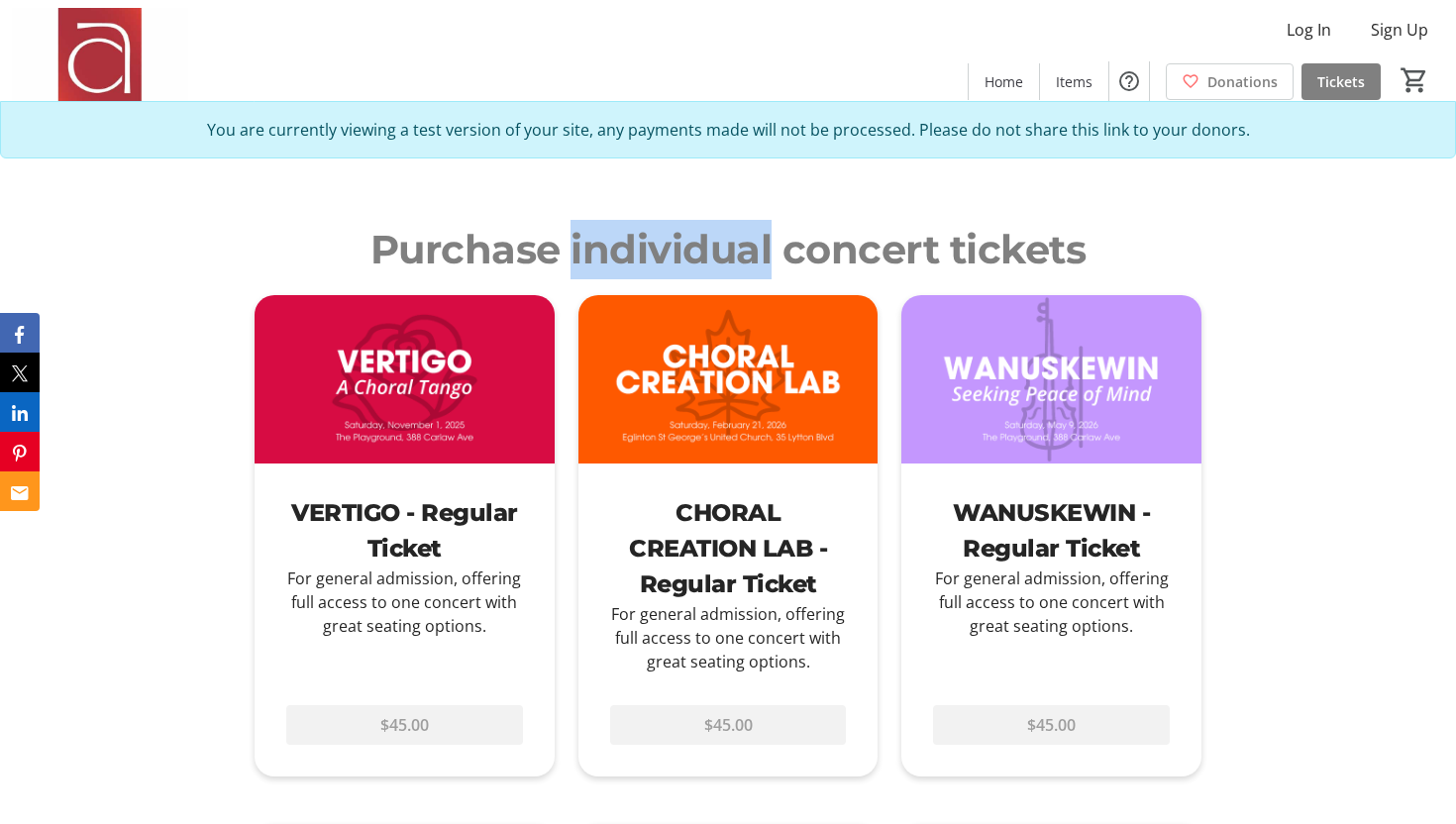 click on "Purchase individual concert tickets" at bounding box center (728, 250) 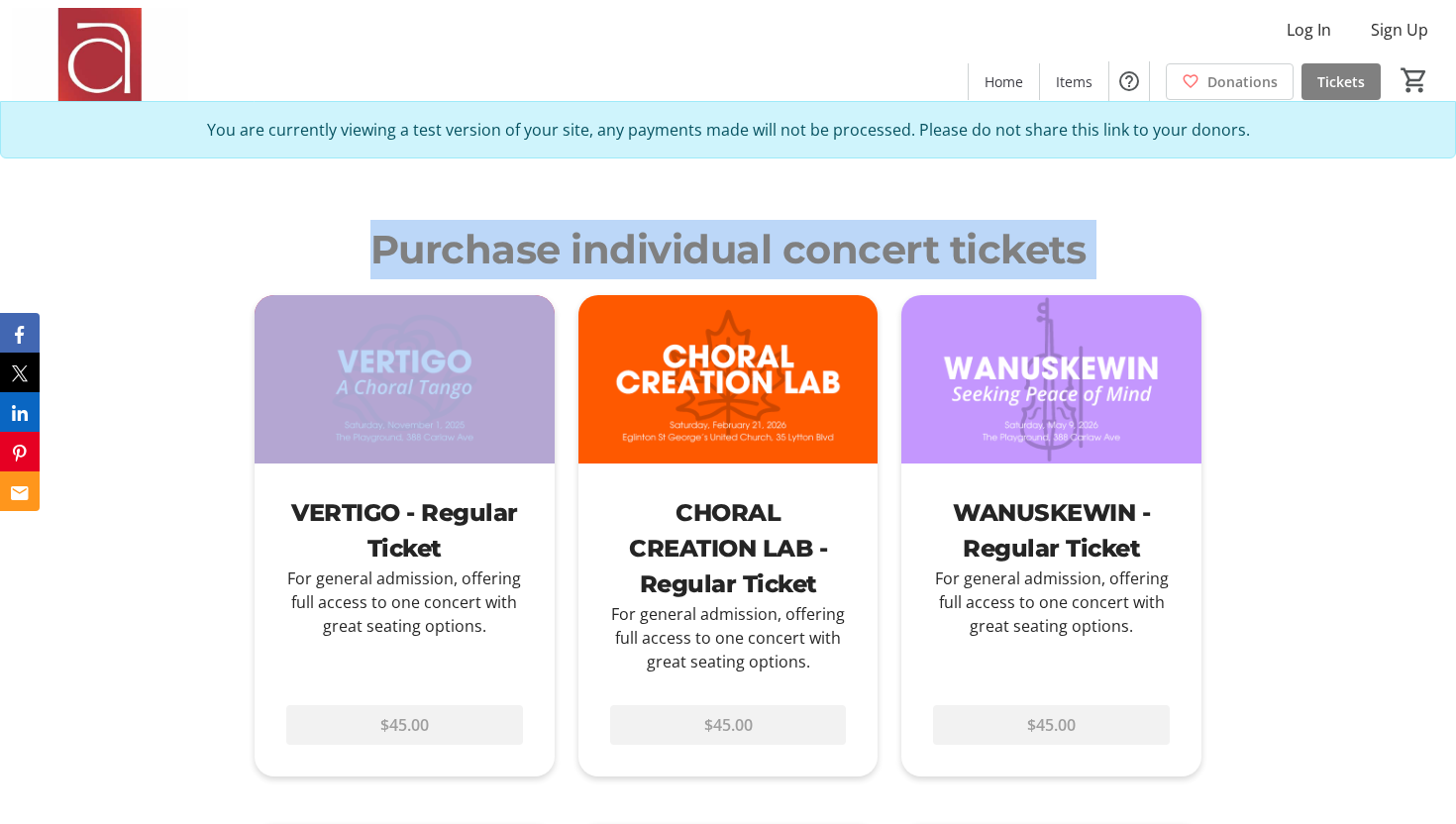 click on "Purchase individual concert tickets" at bounding box center [728, 250] 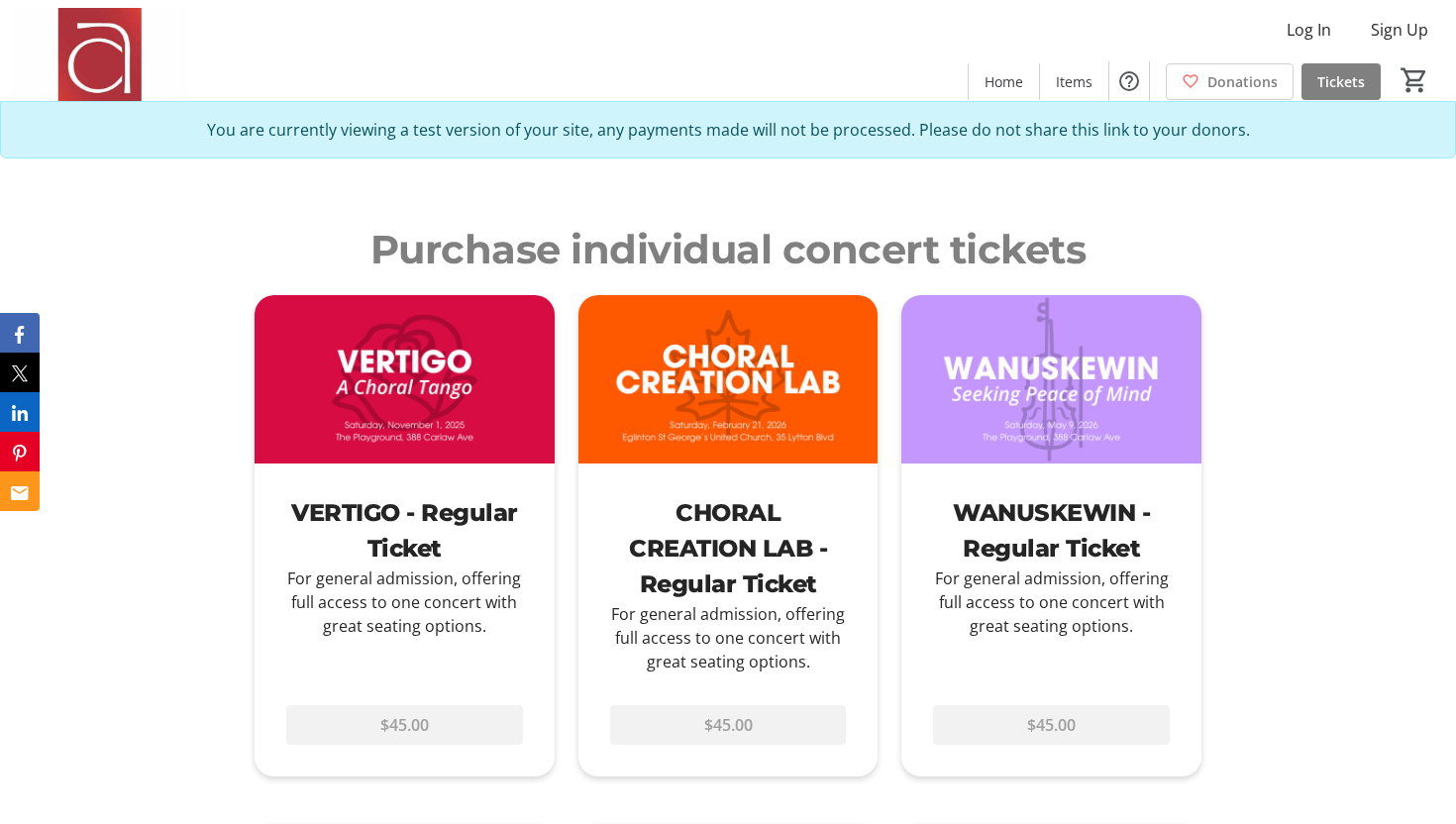 click on "Purchase individual concert tickets" at bounding box center [728, 250] 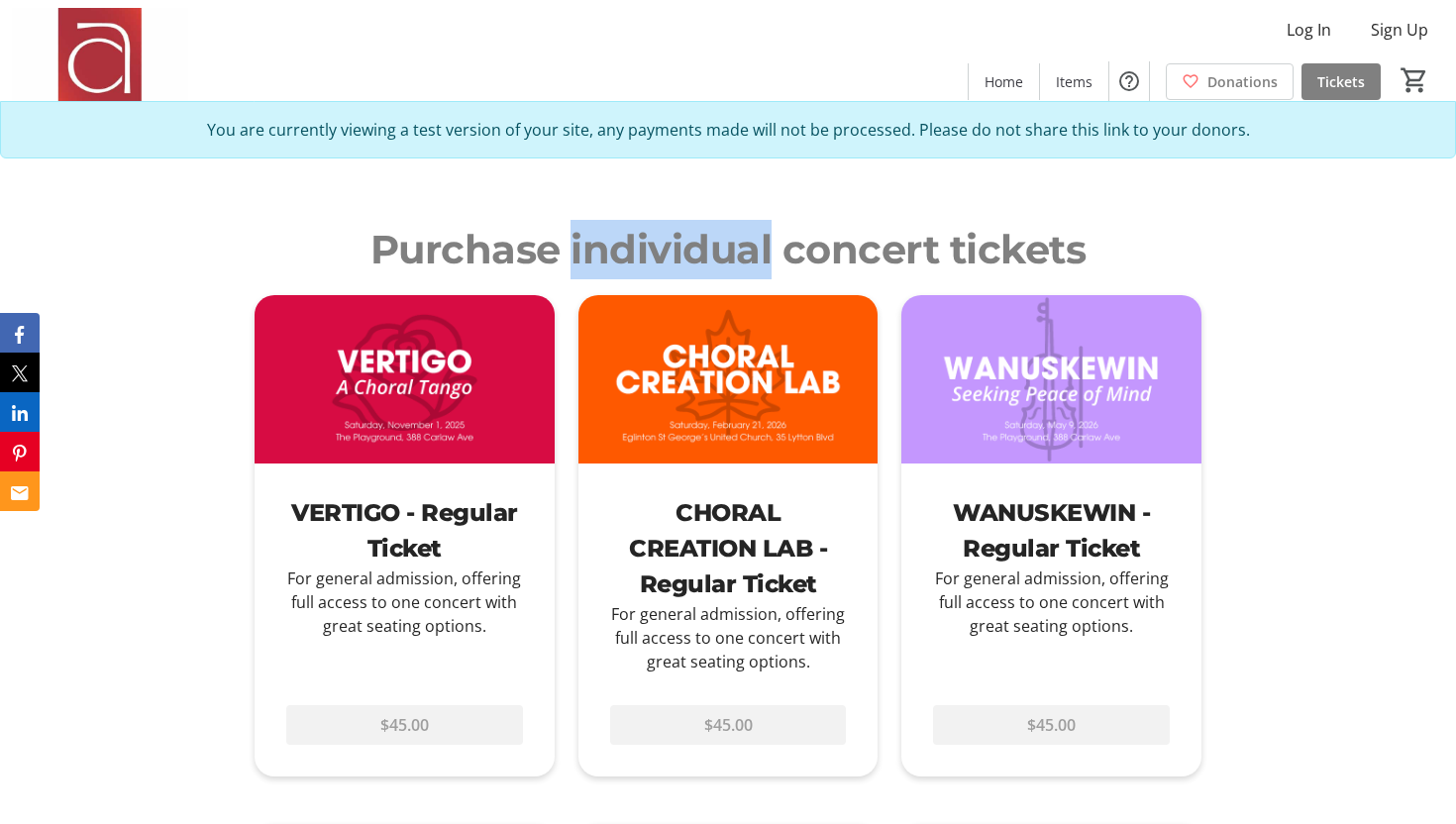 click on "Purchase individual concert tickets" at bounding box center [728, 250] 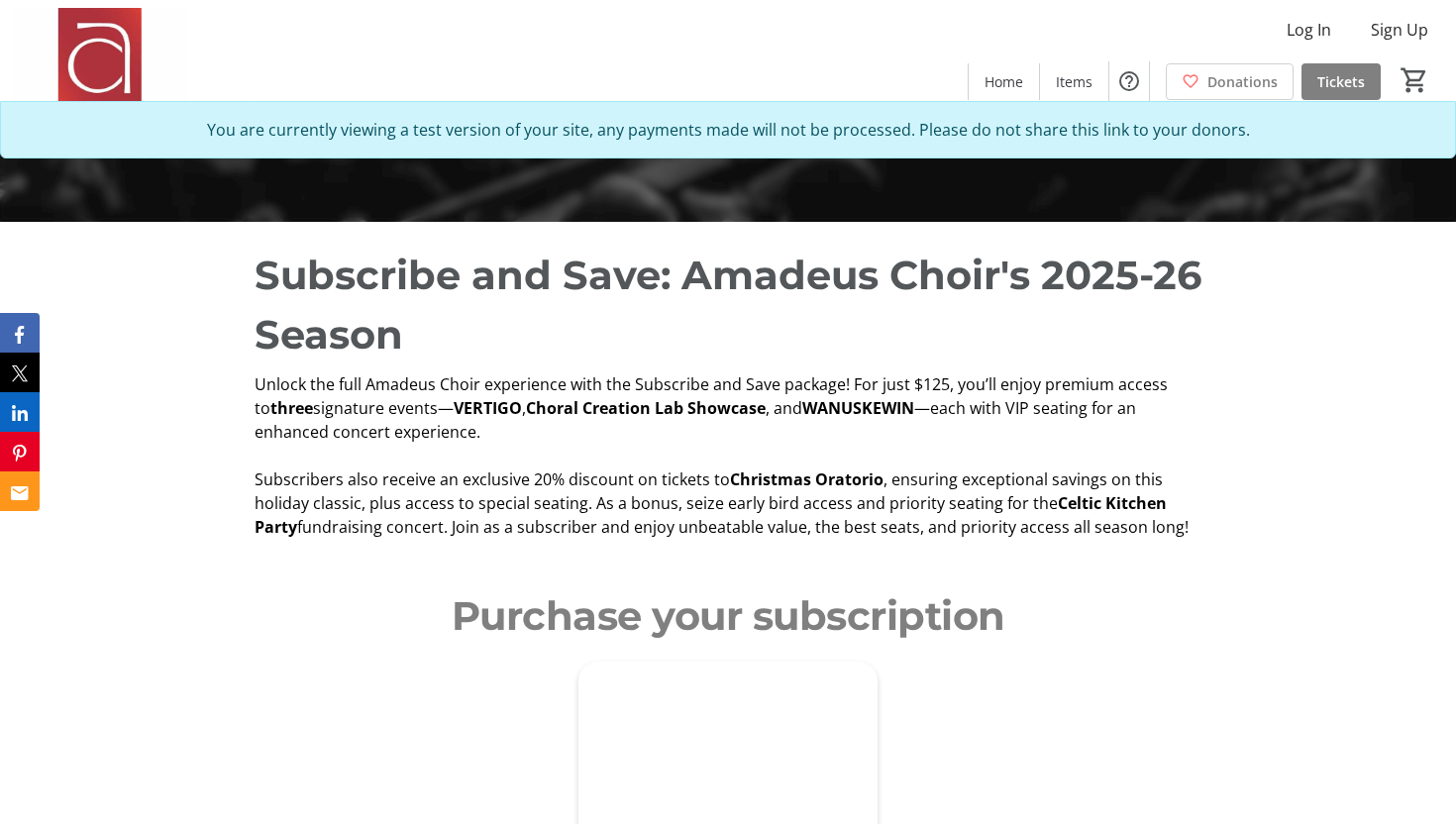 scroll, scrollTop: 0, scrollLeft: 0, axis: both 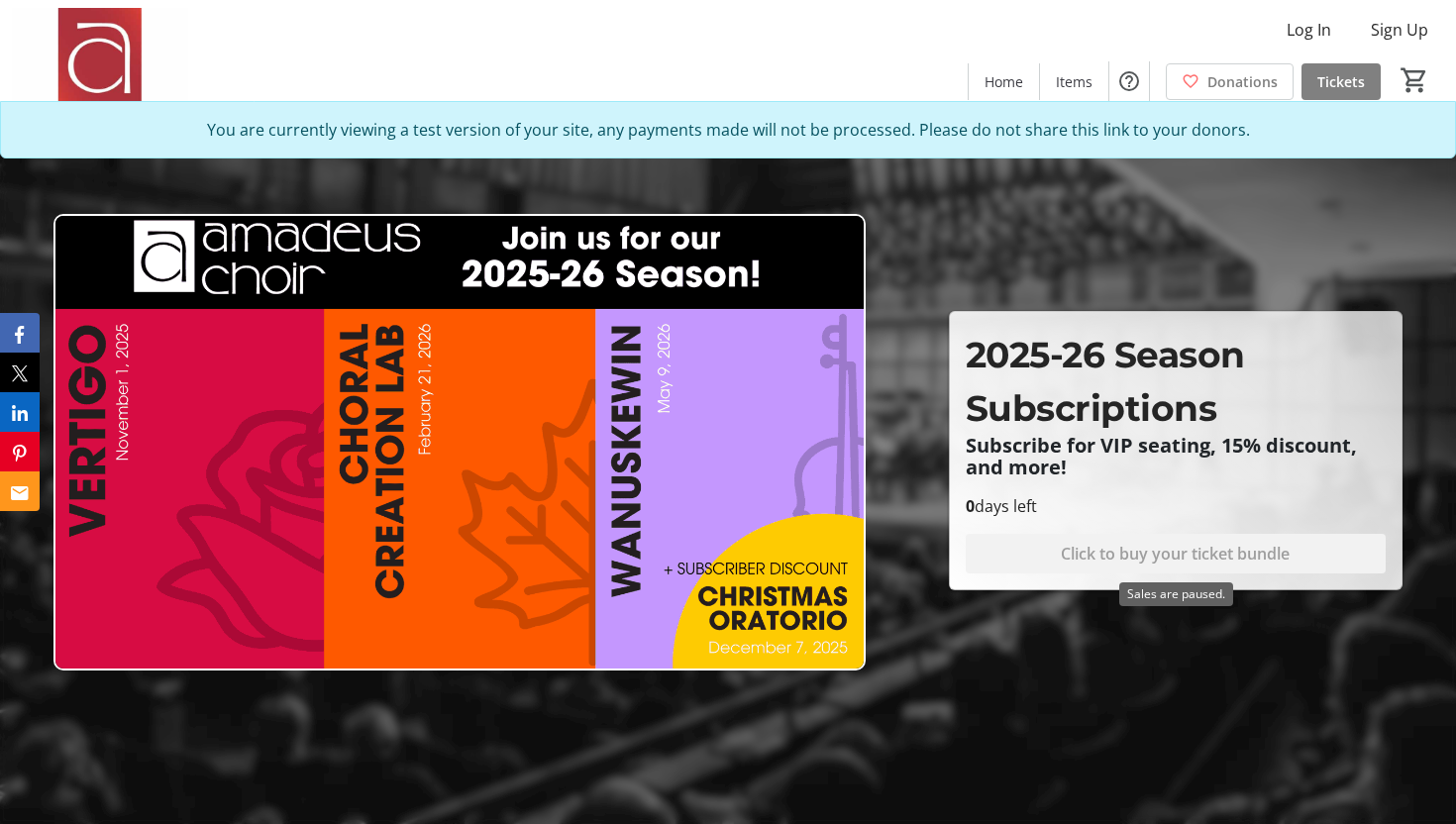 click on "Click to buy your ticket bundle" at bounding box center (1176, 554) 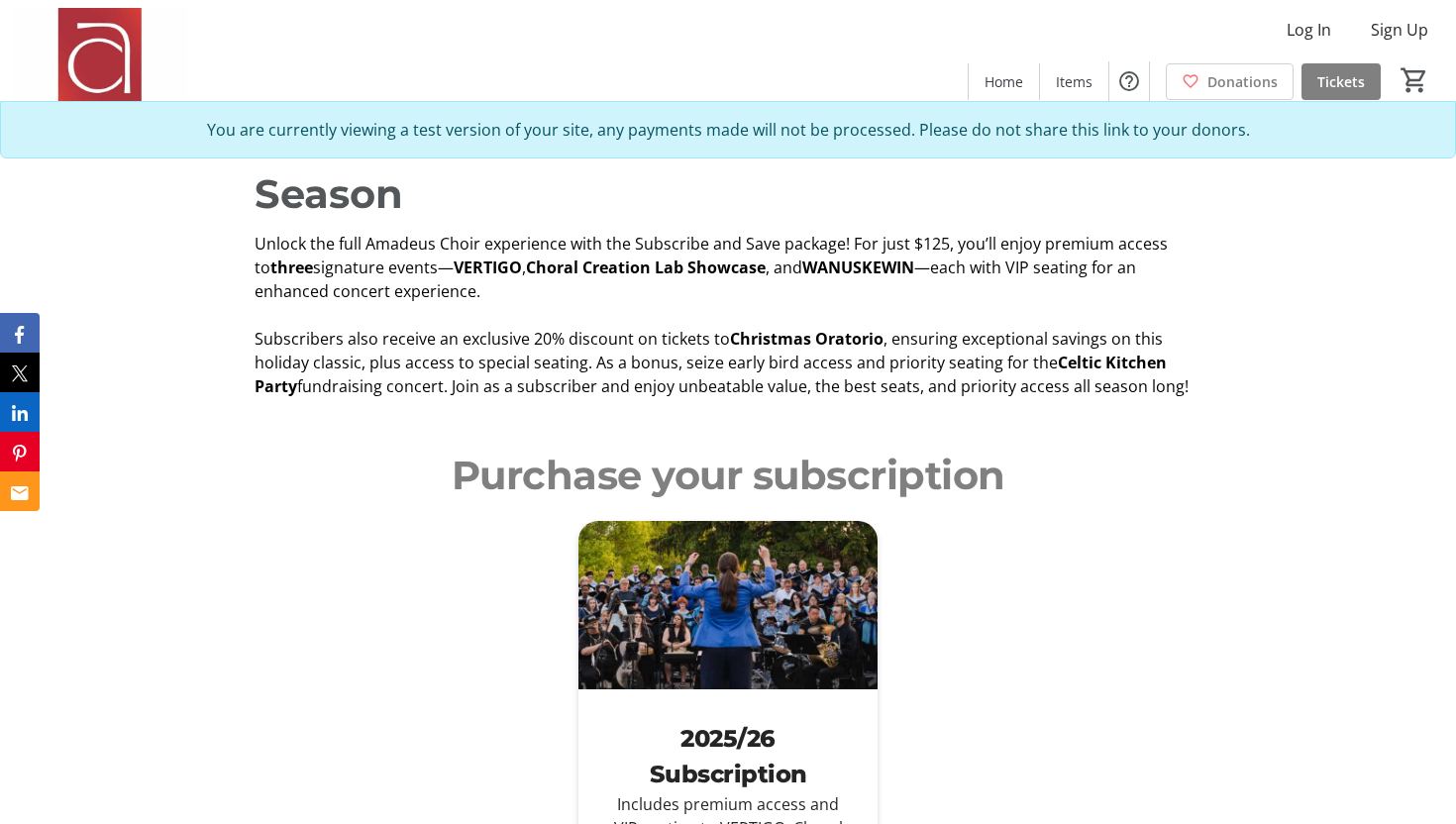 scroll, scrollTop: 372, scrollLeft: 0, axis: vertical 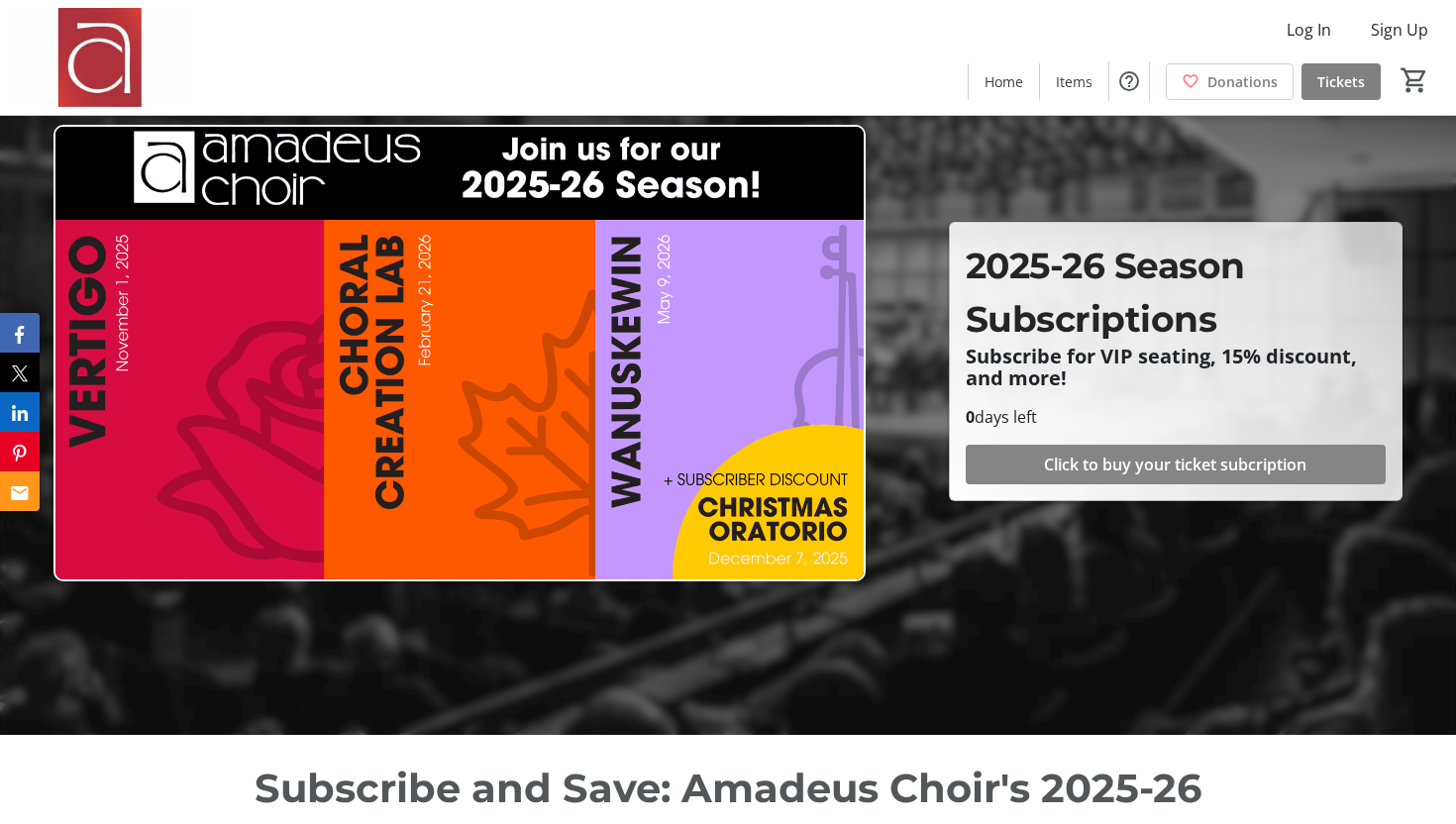click at bounding box center [1176, 464] 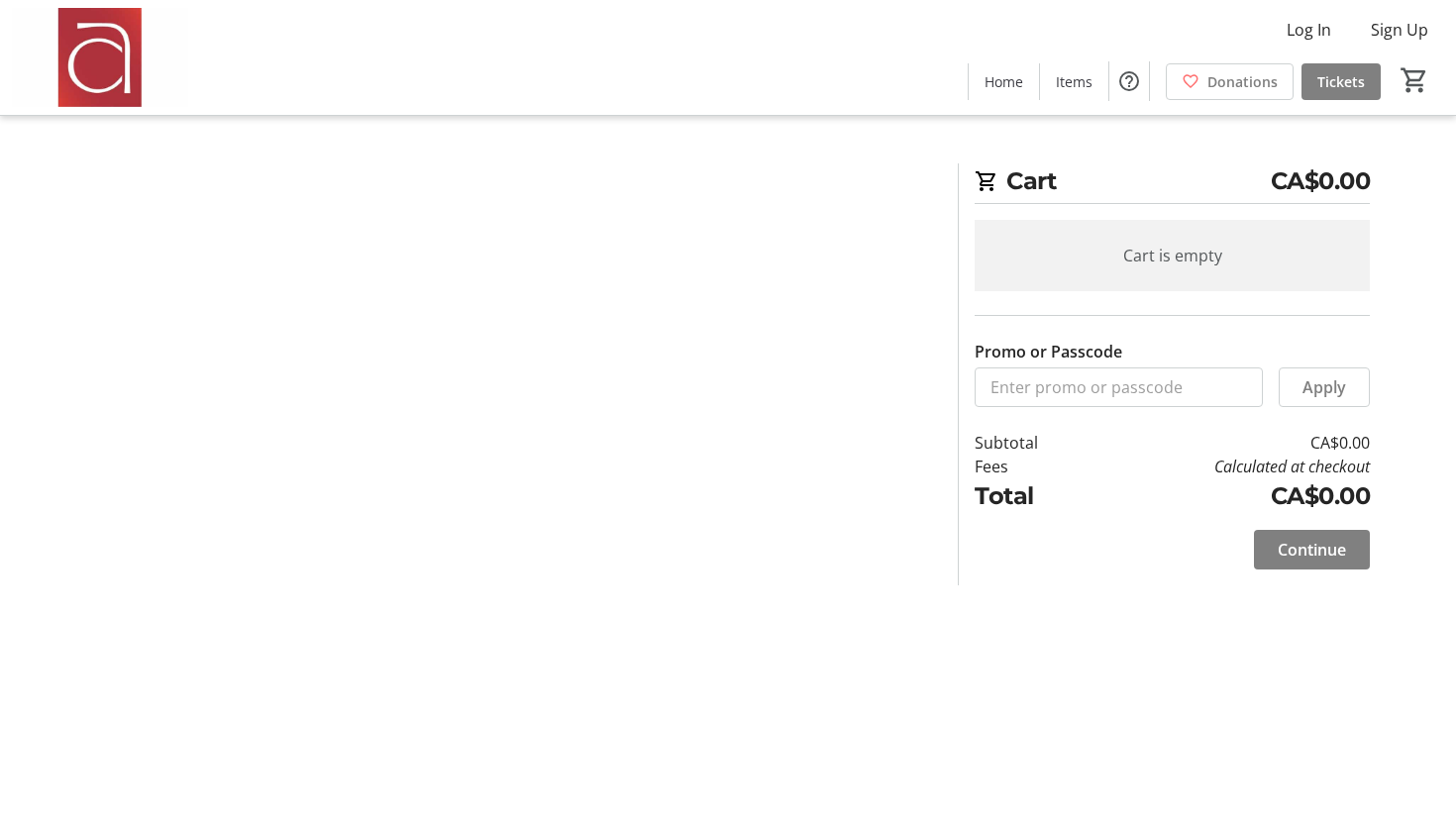 scroll, scrollTop: 0, scrollLeft: 0, axis: both 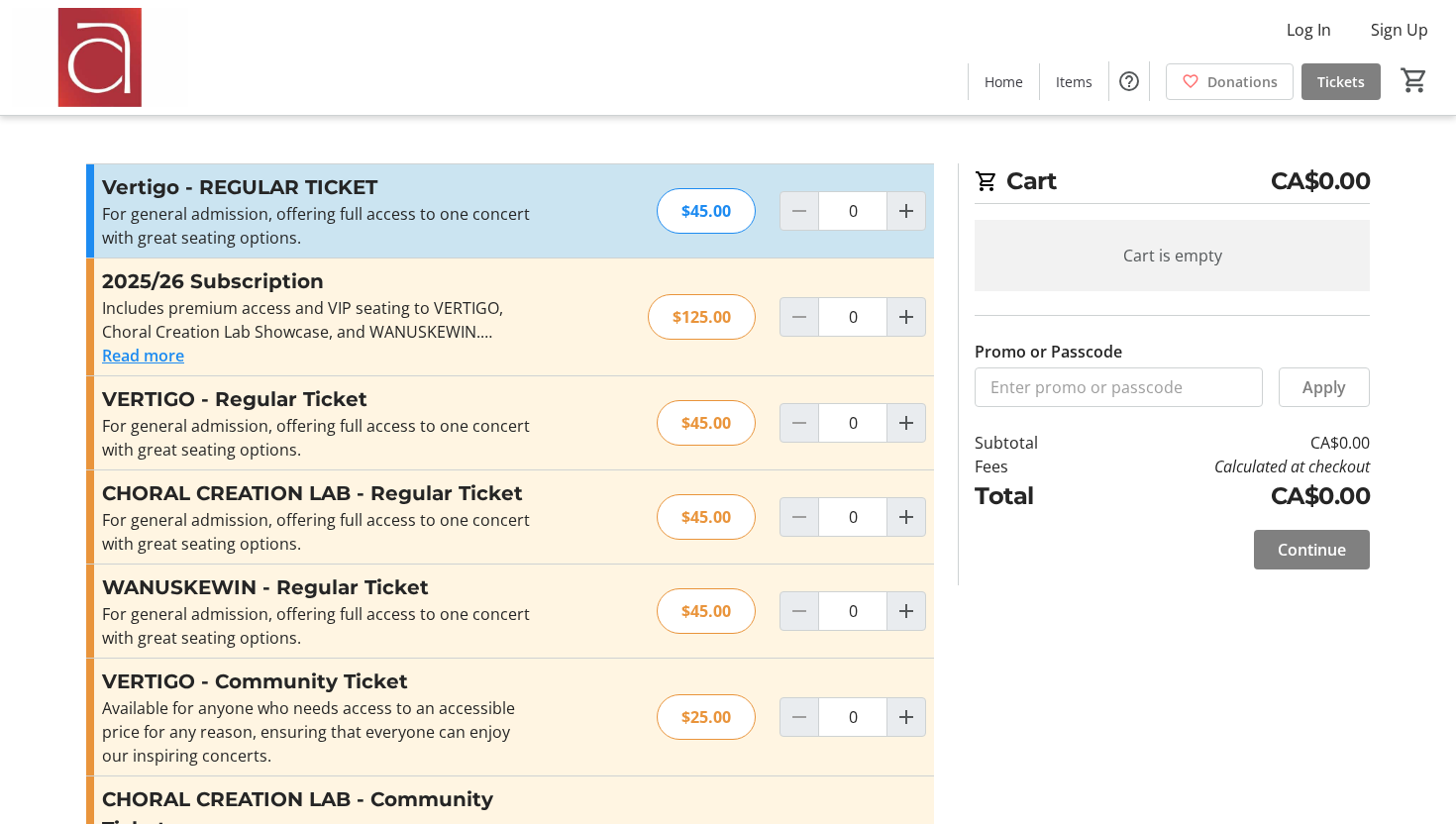 click on "Read more" 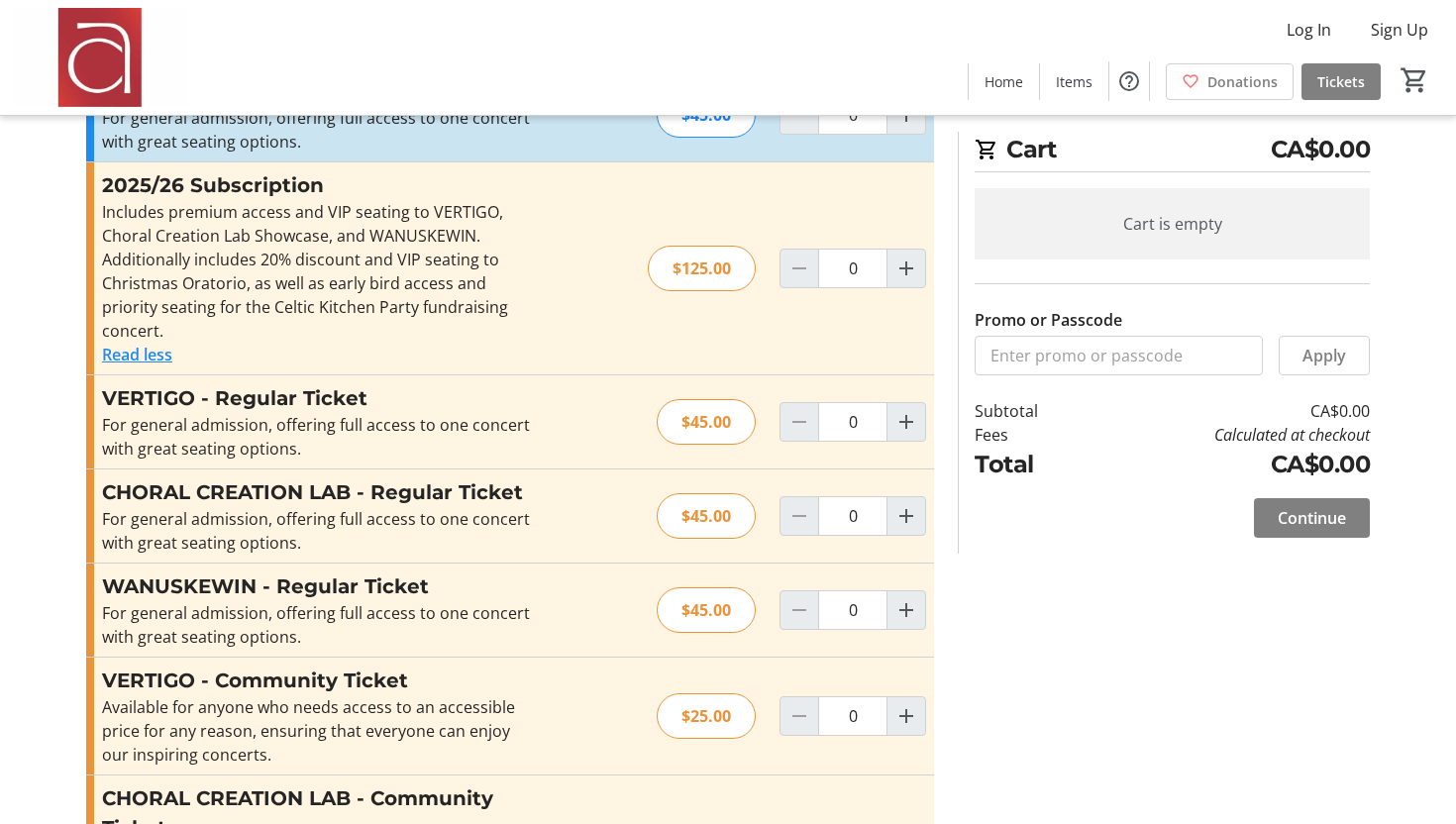 scroll, scrollTop: 0, scrollLeft: 0, axis: both 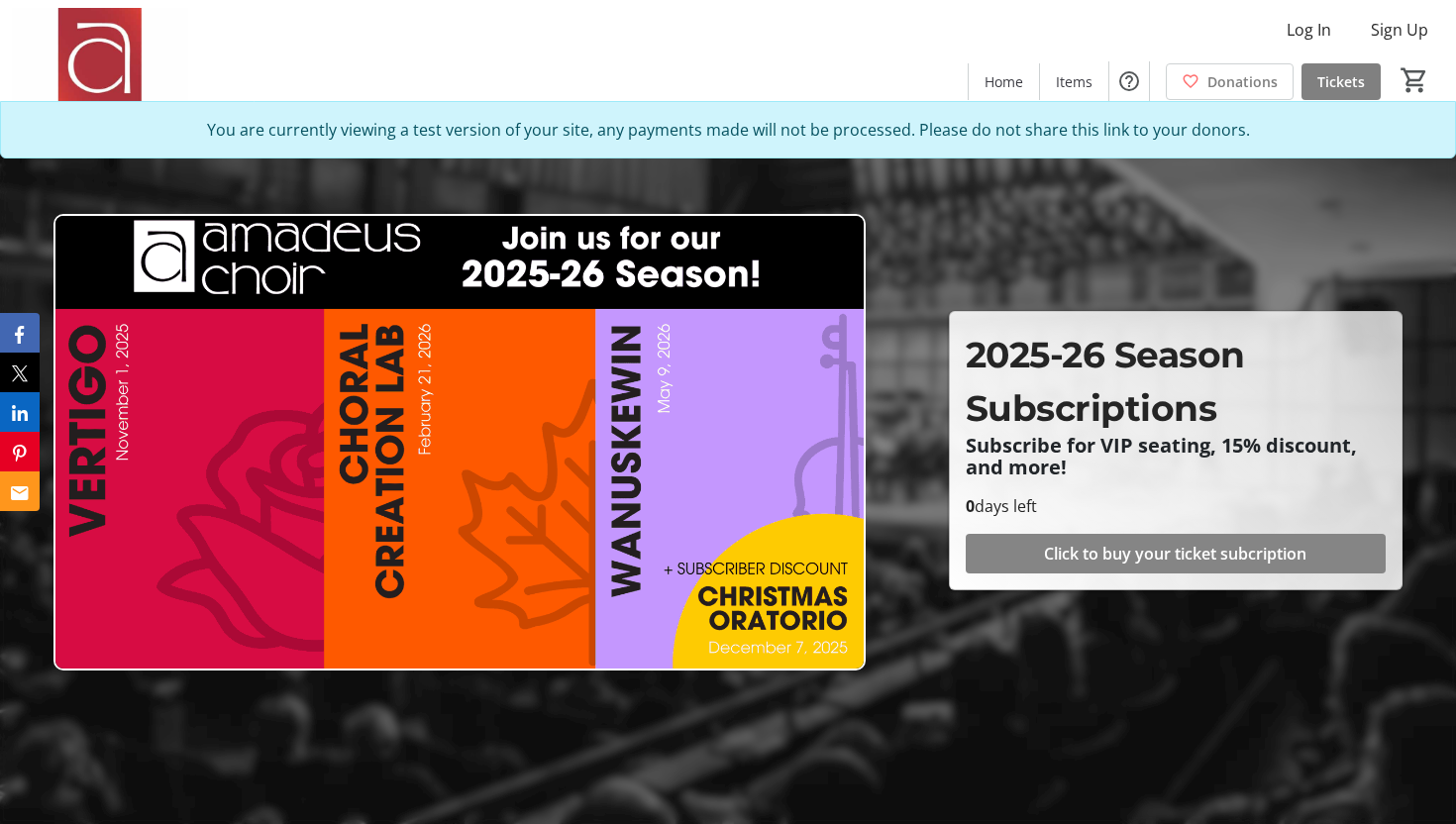 click on "Click to buy your ticket subcription" at bounding box center [1175, 554] 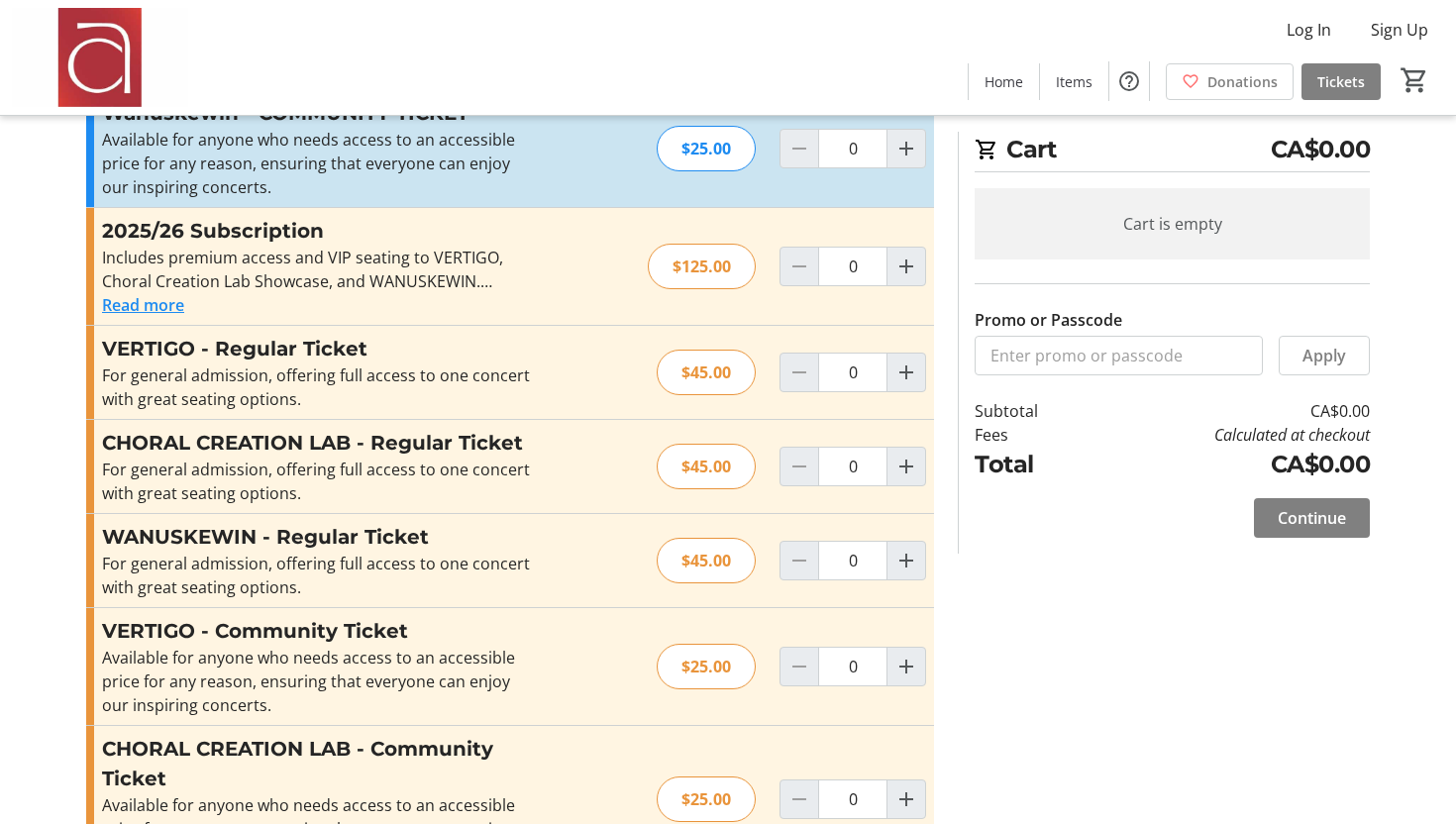 scroll, scrollTop: 812, scrollLeft: 0, axis: vertical 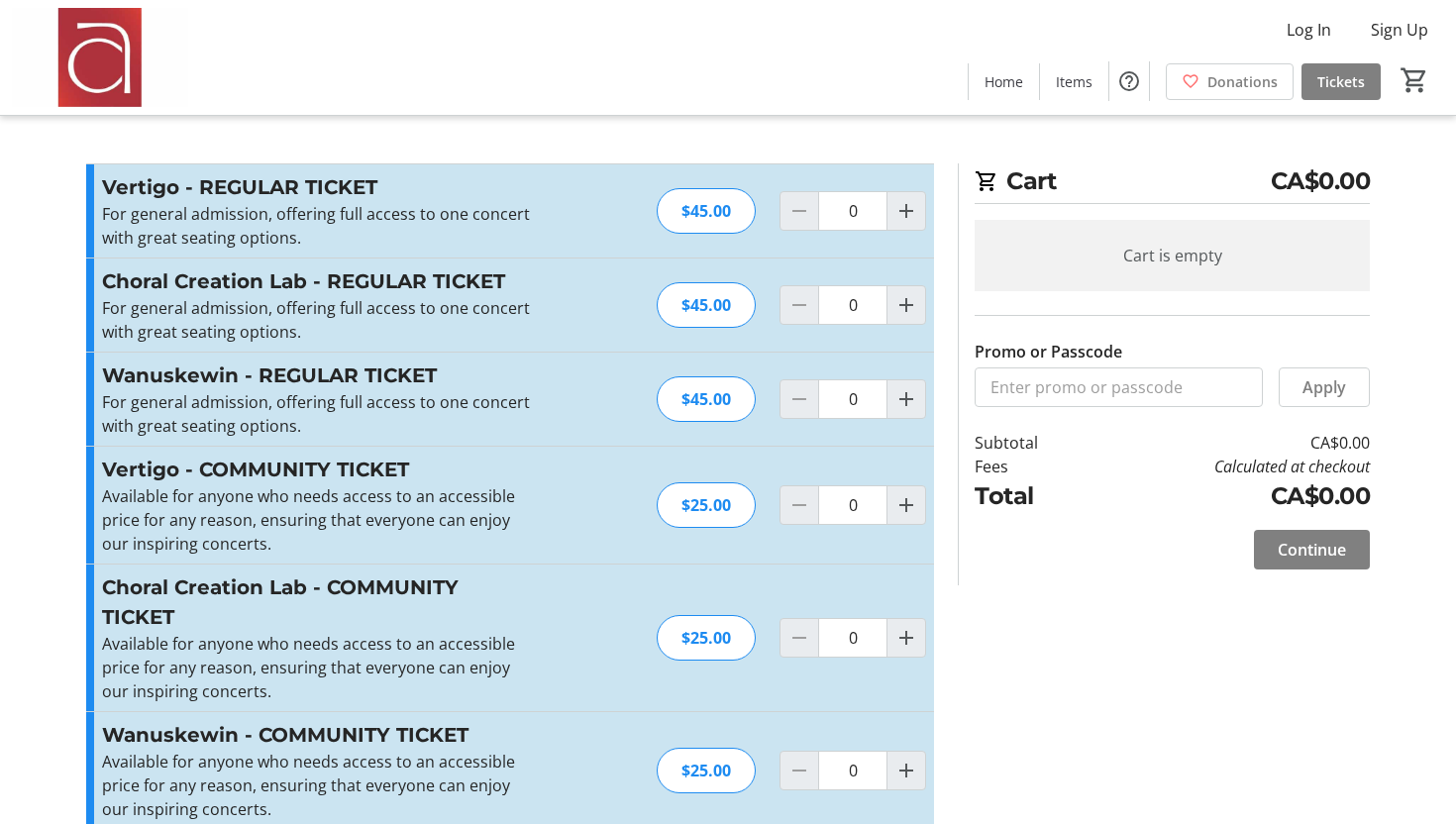 click 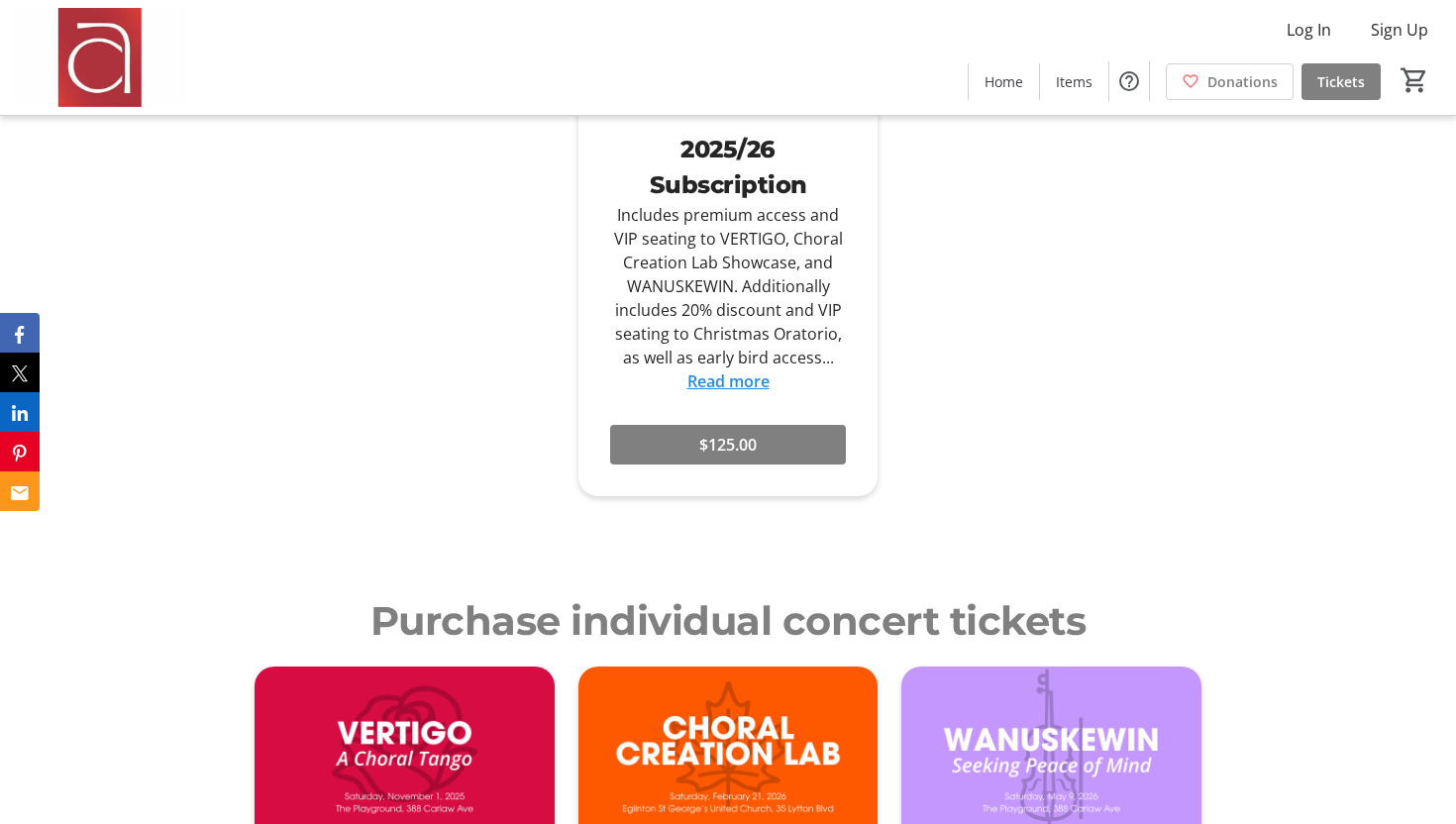 scroll, scrollTop: 1350, scrollLeft: 0, axis: vertical 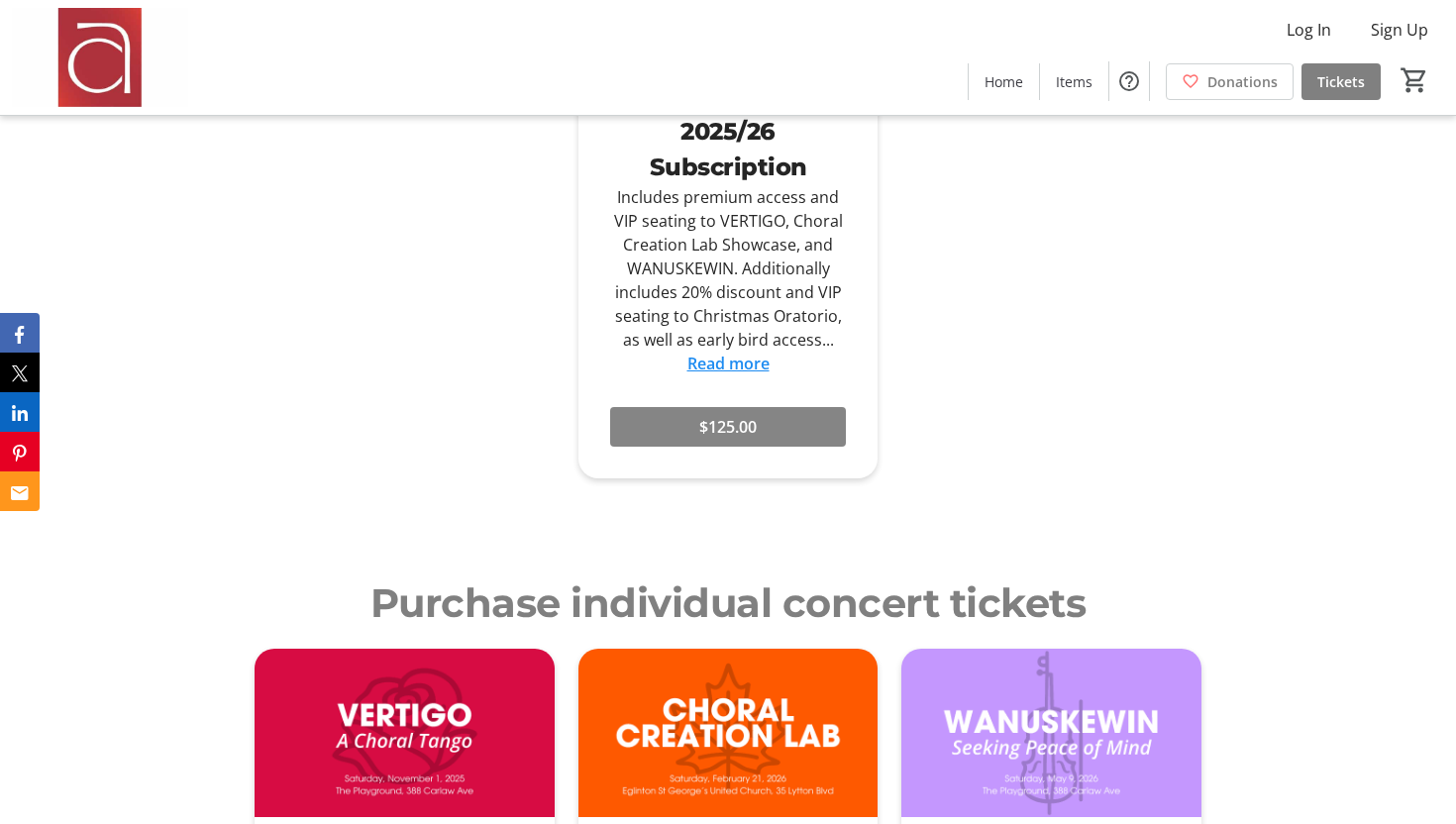 click at bounding box center (728, 427) 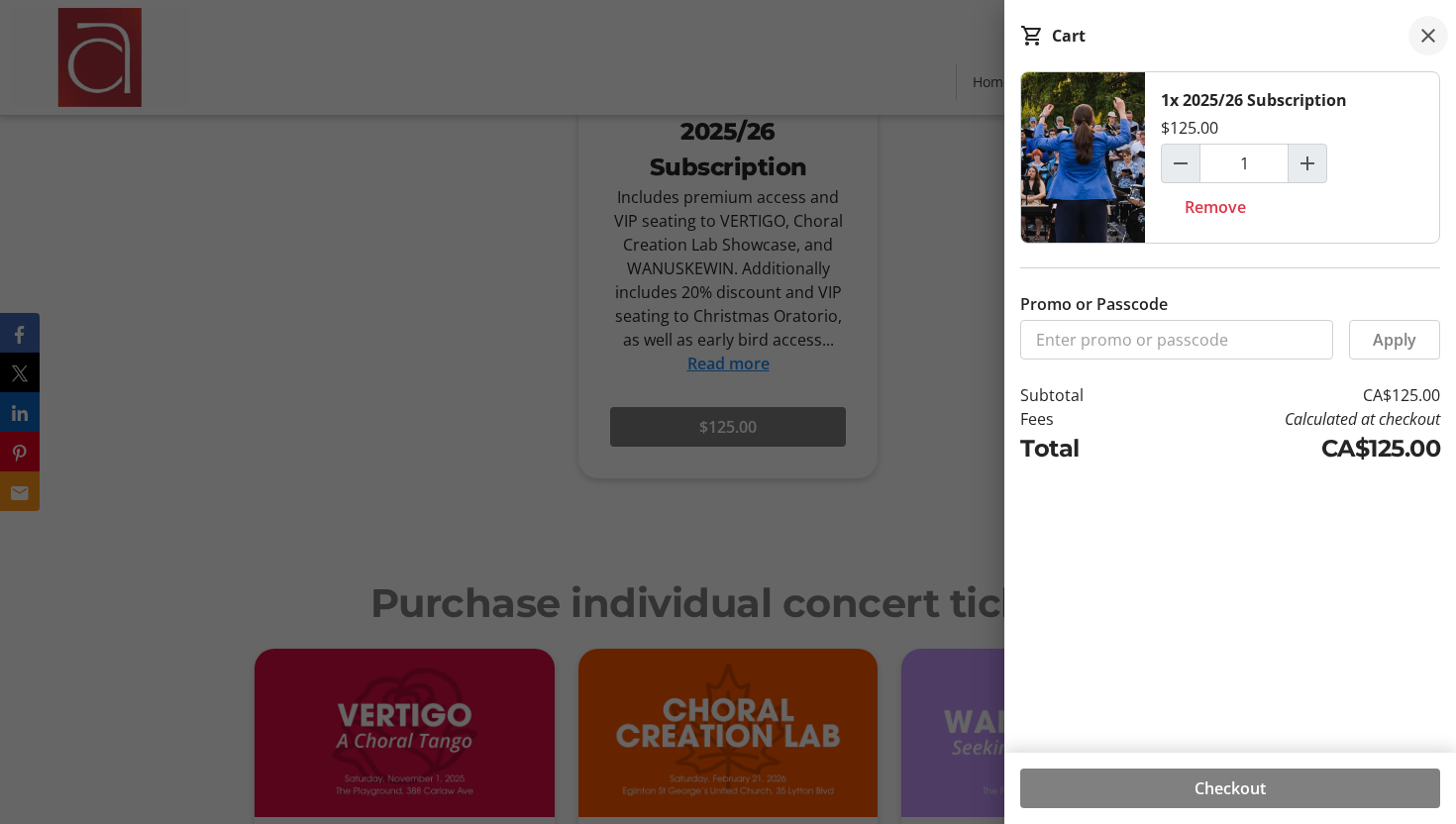 click 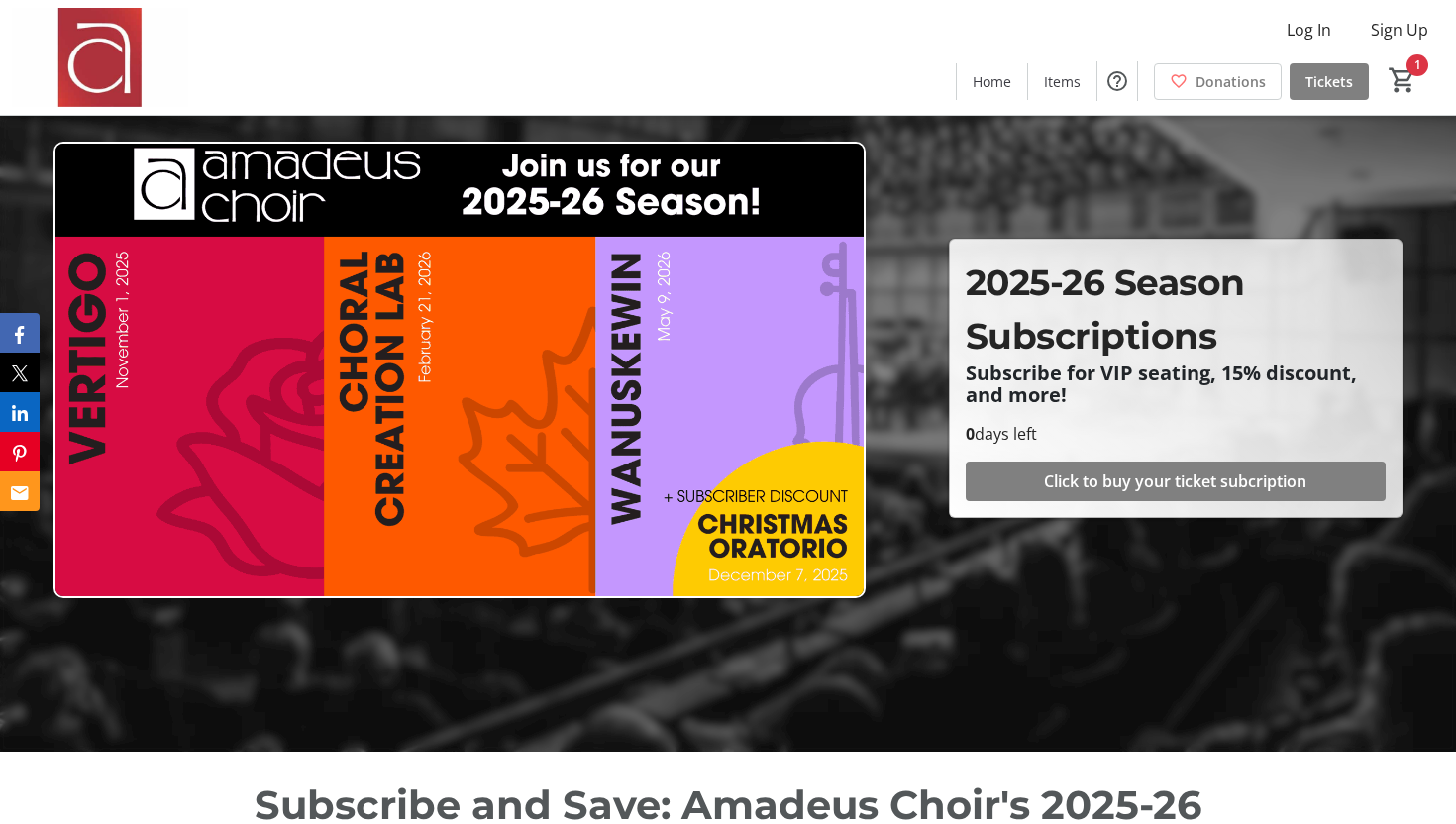 scroll, scrollTop: 0, scrollLeft: 0, axis: both 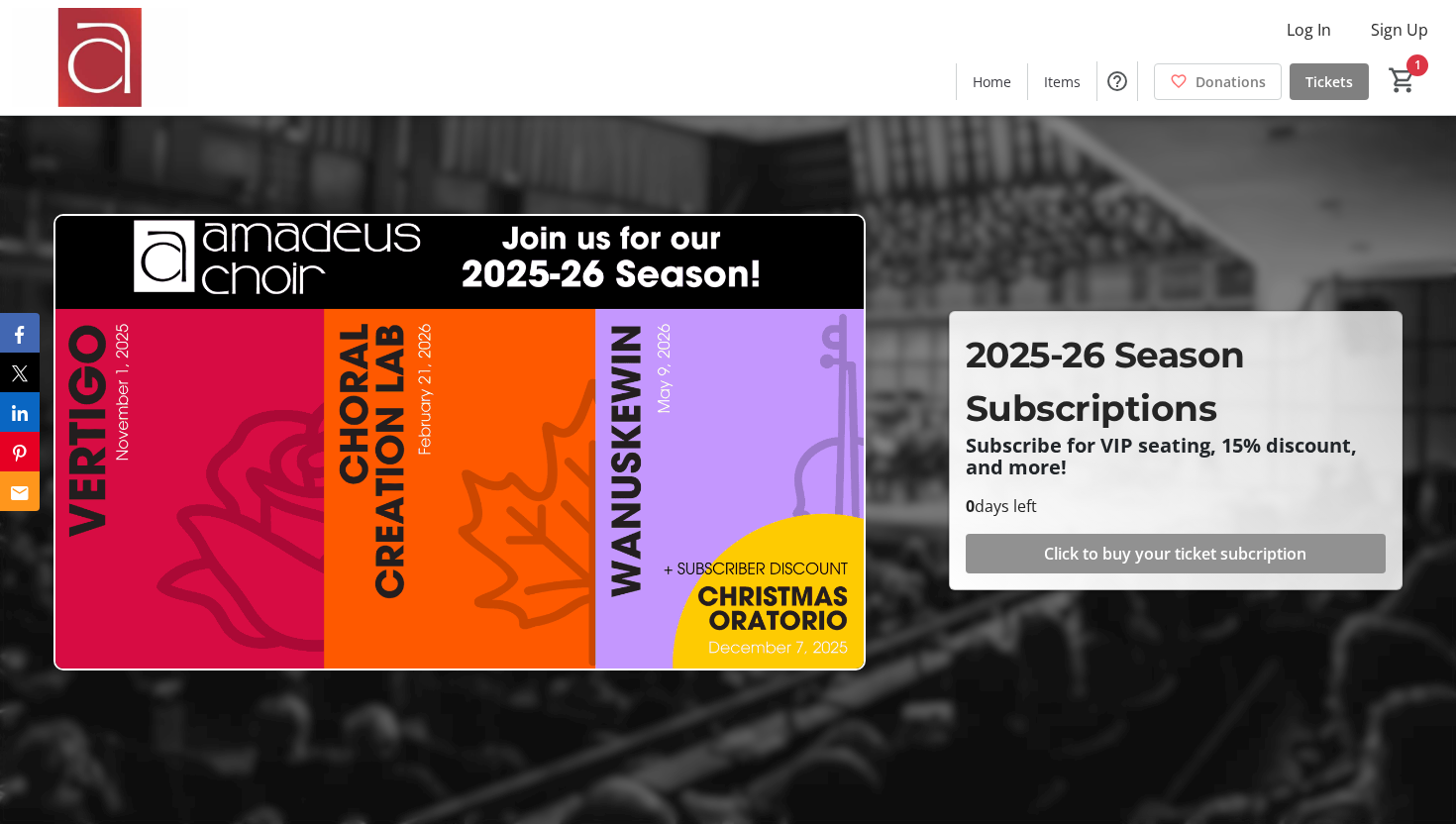 click on "Click to buy your ticket subcription" at bounding box center [1175, 554] 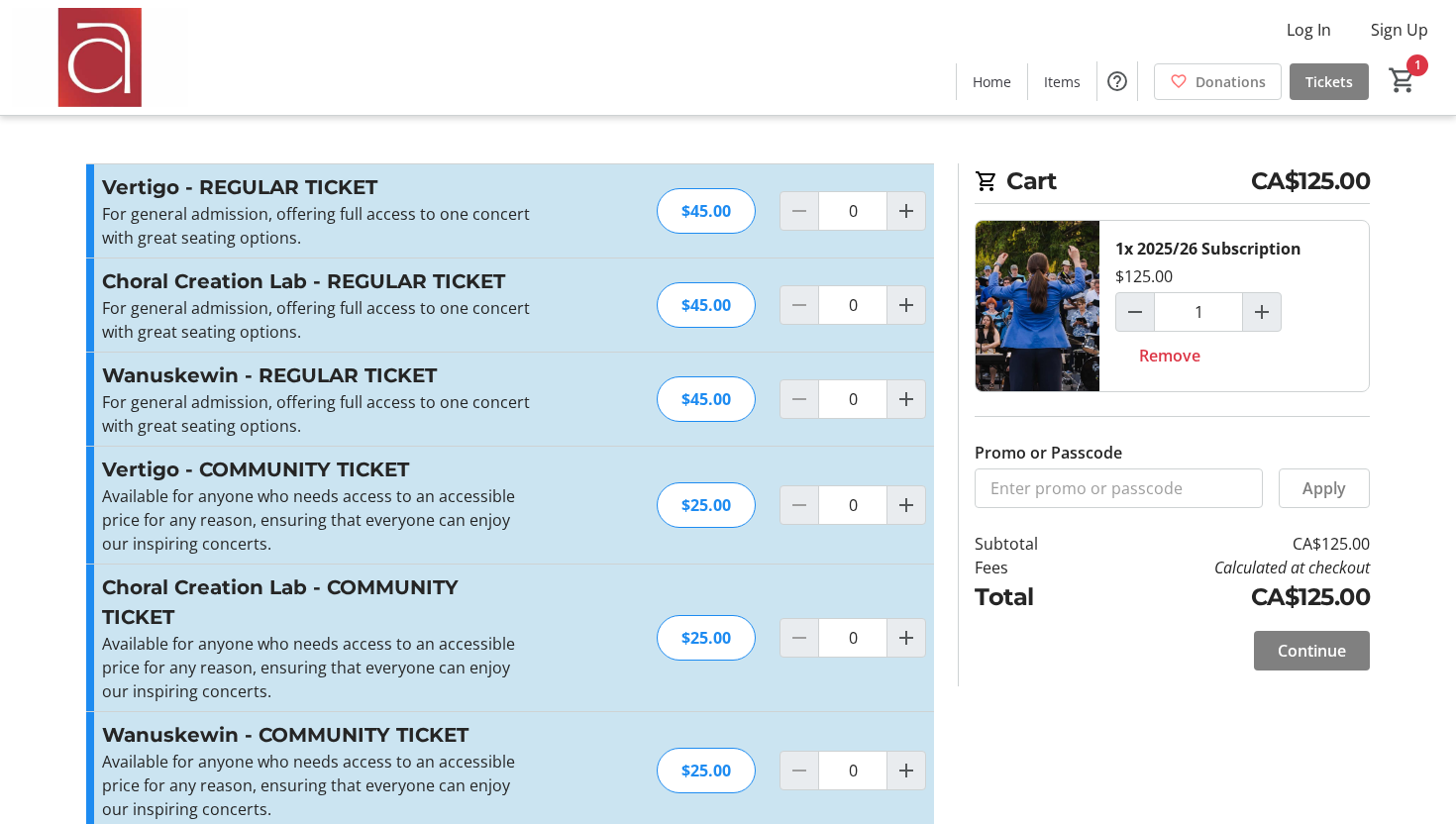 type on "1" 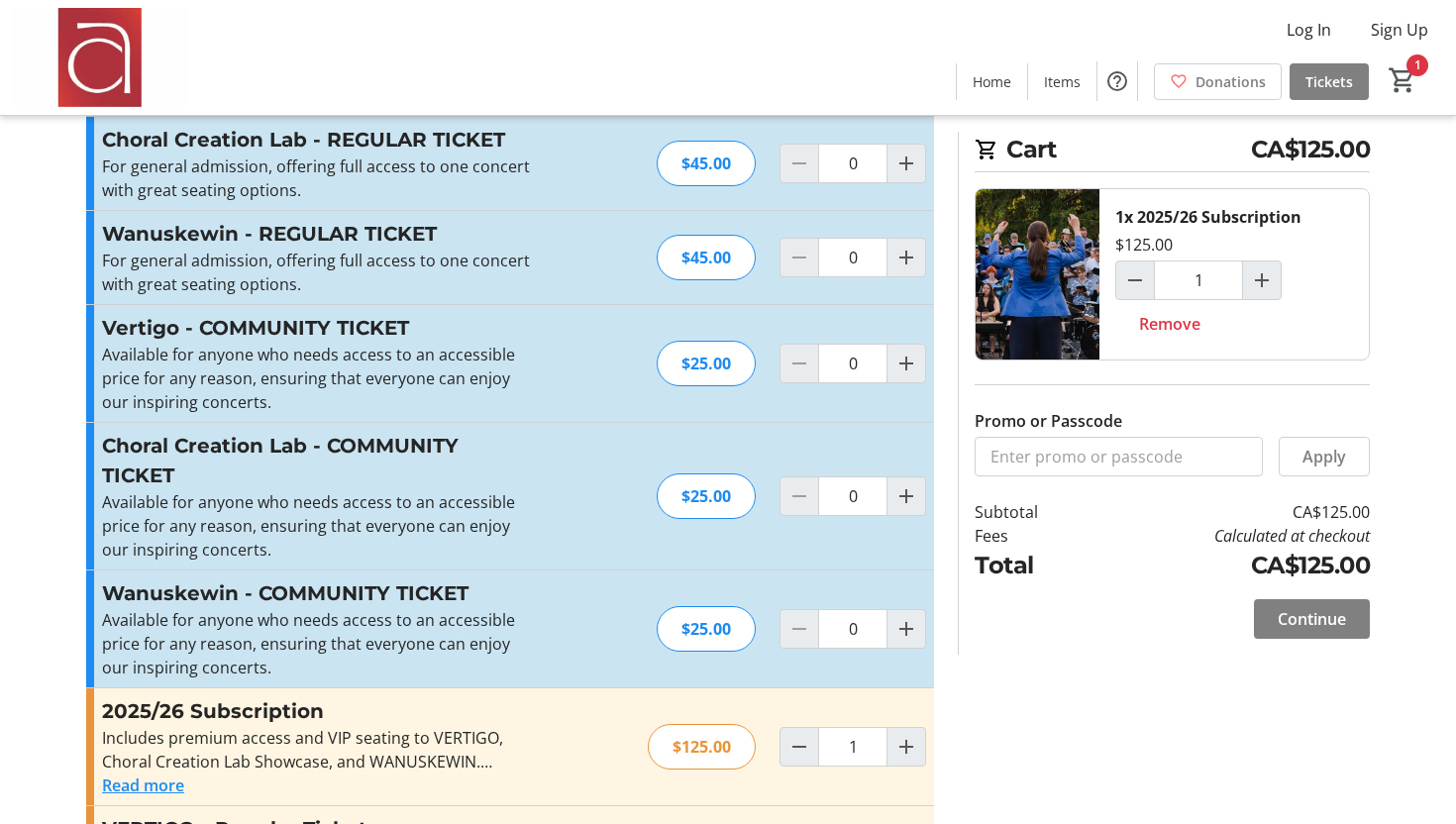 scroll, scrollTop: 0, scrollLeft: 0, axis: both 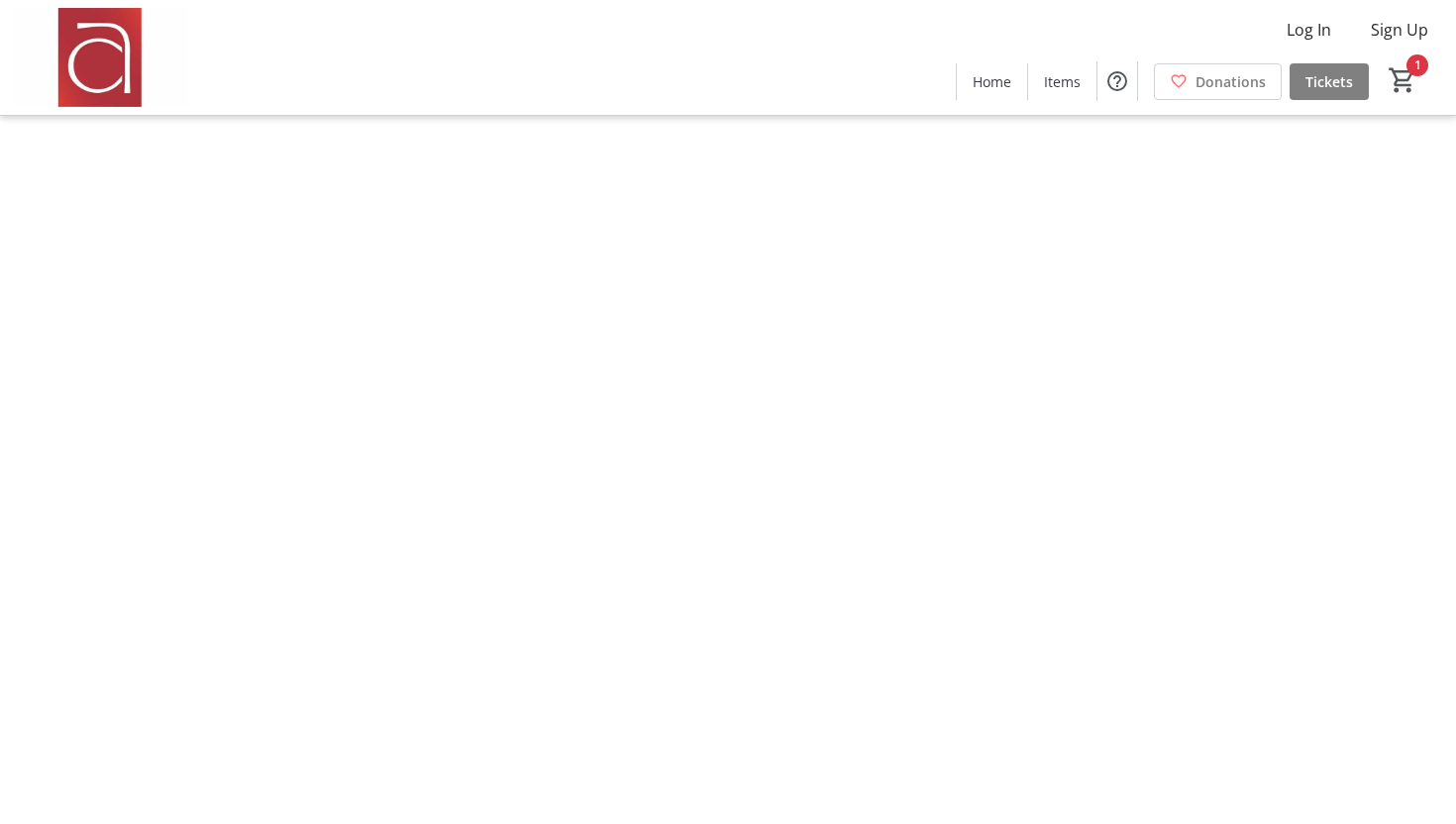 type on "1" 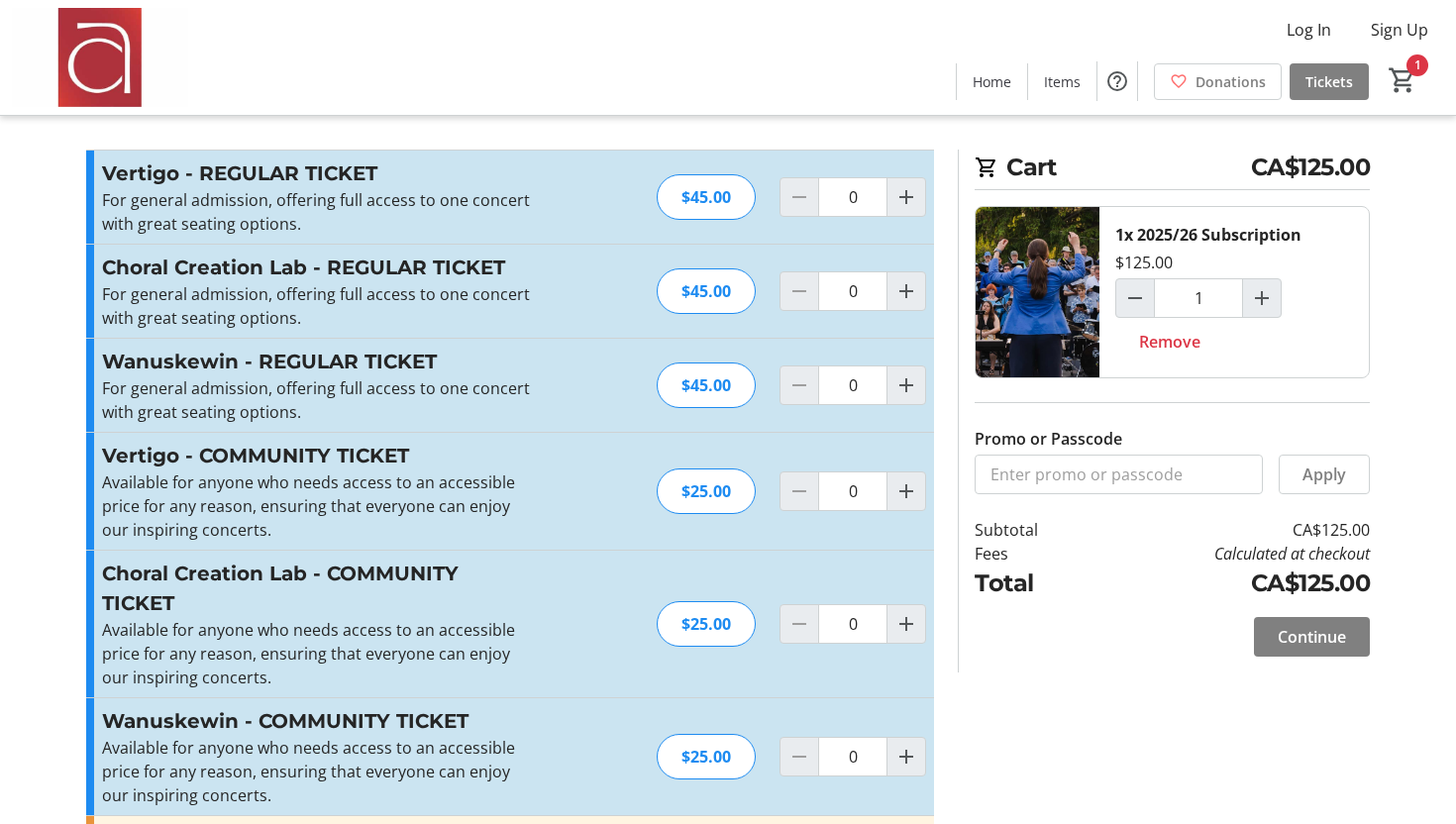 scroll, scrollTop: 147, scrollLeft: 0, axis: vertical 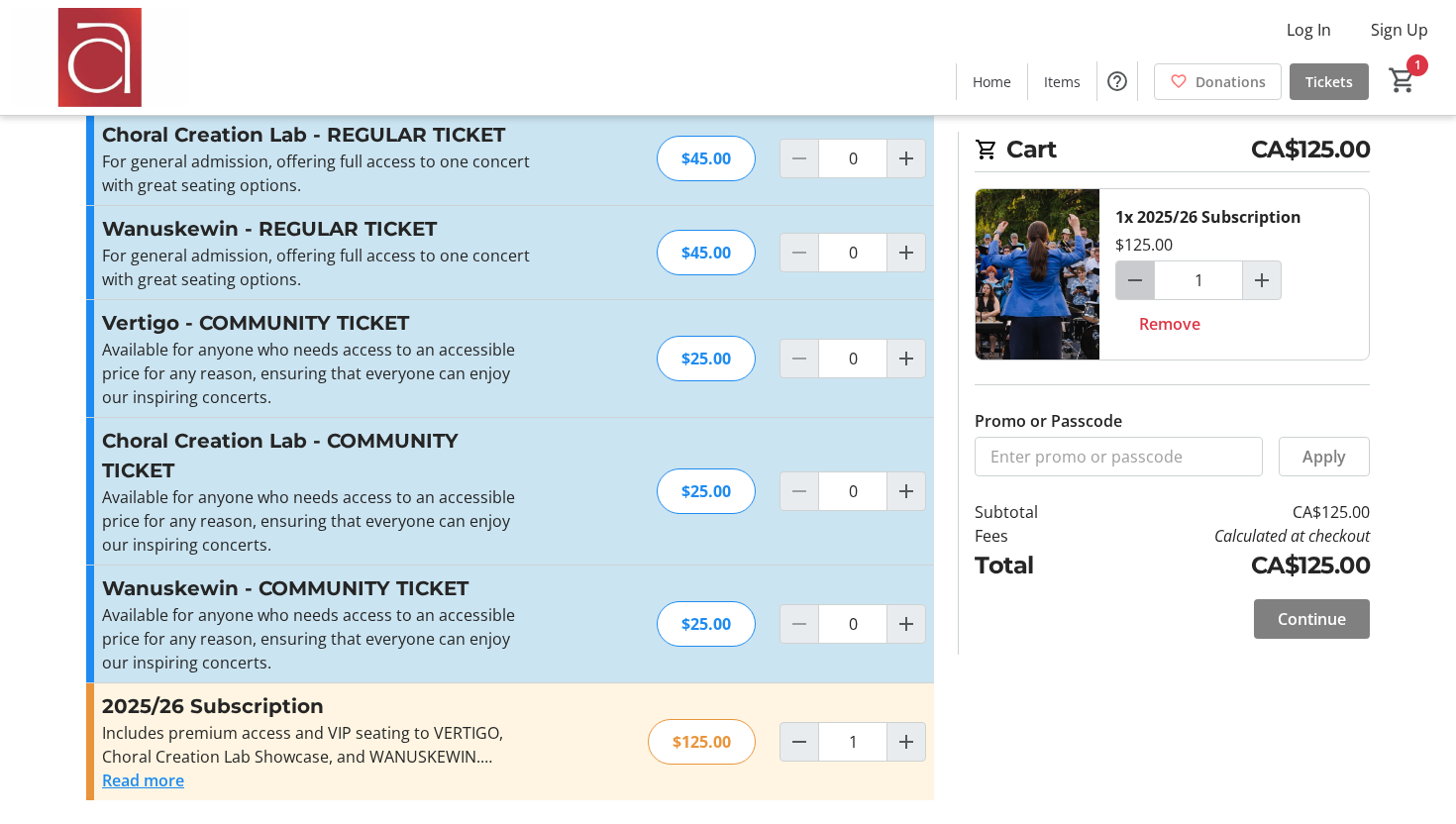 click 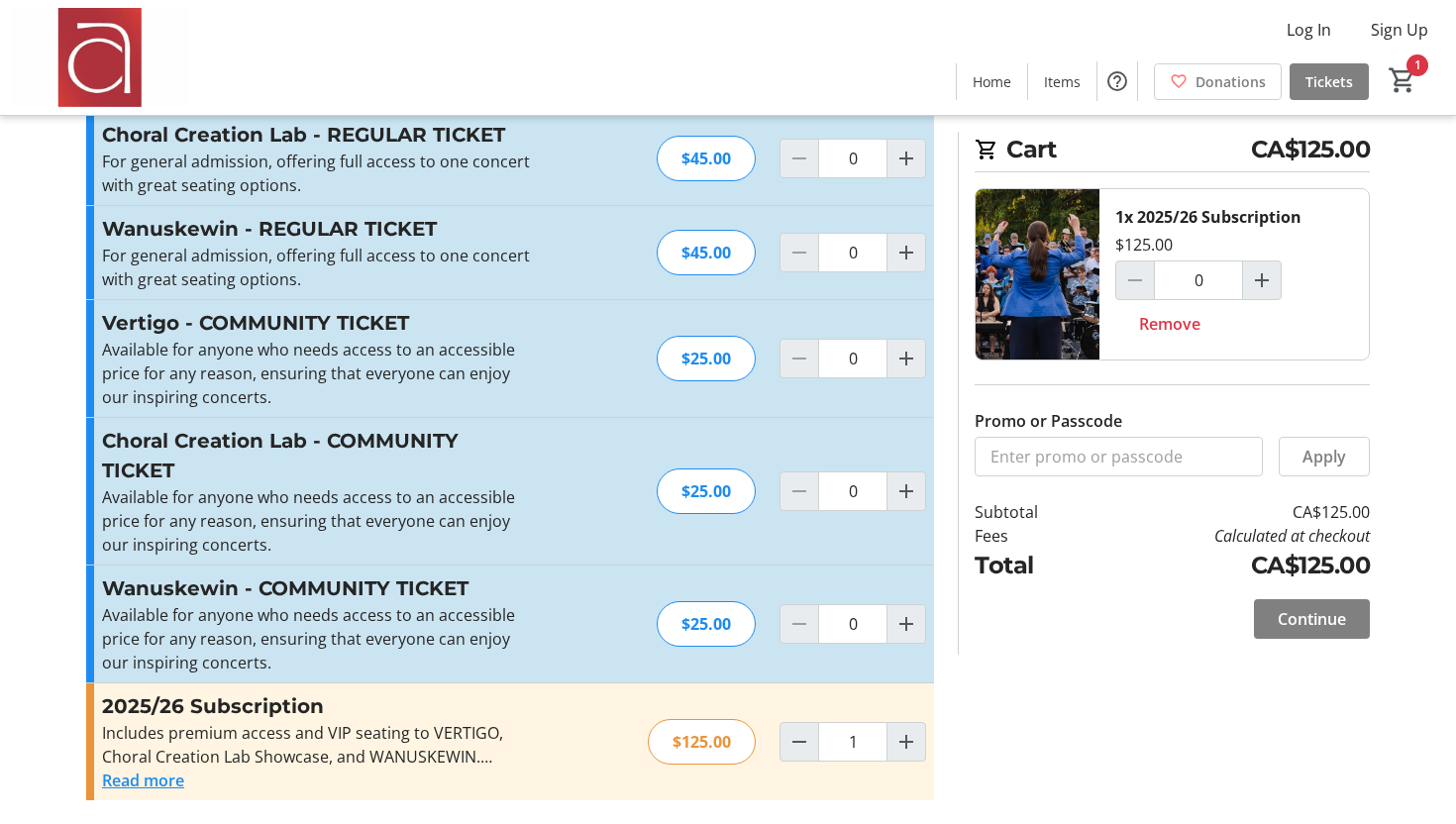 type on "0" 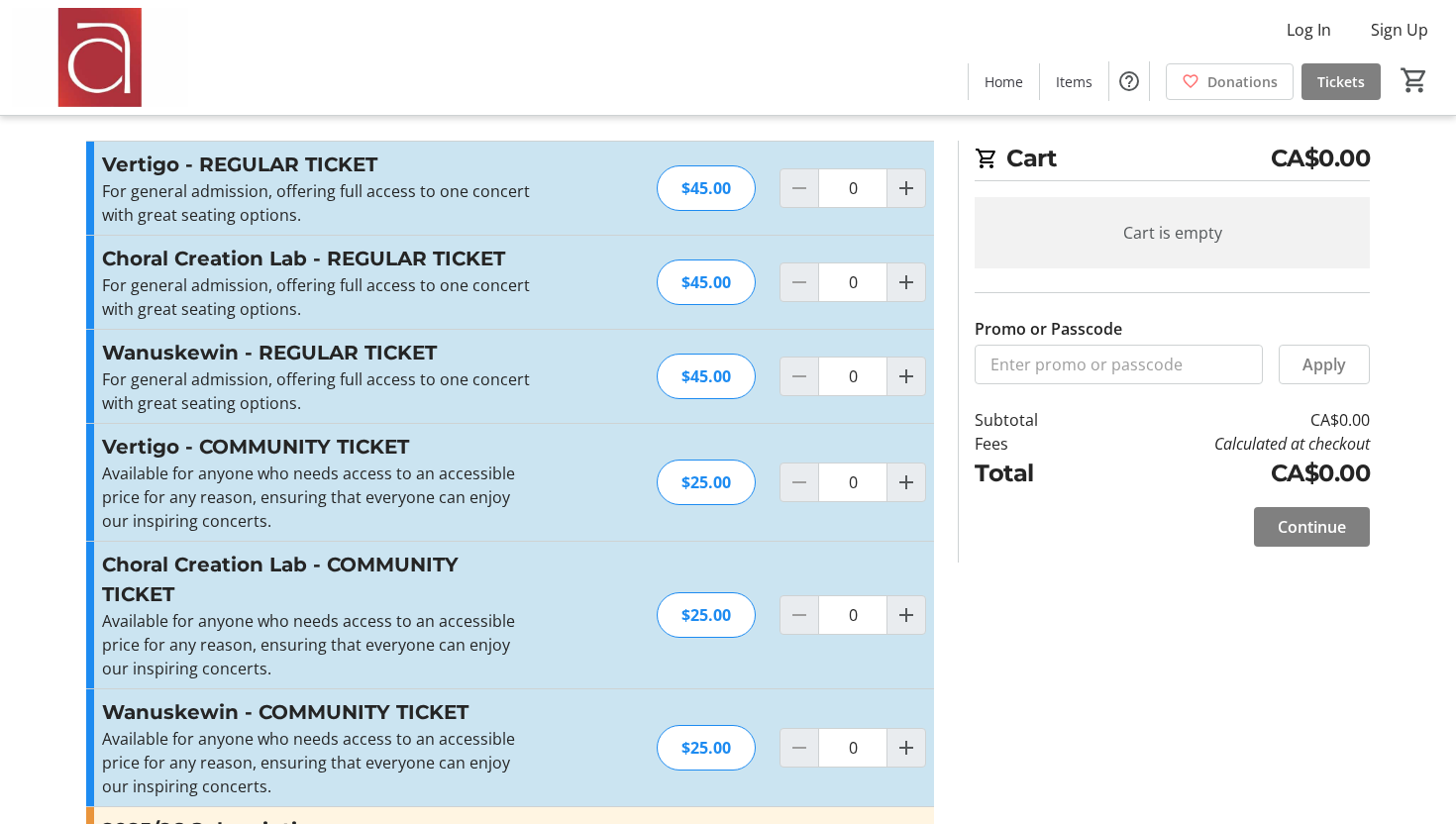 scroll, scrollTop: 34, scrollLeft: 0, axis: vertical 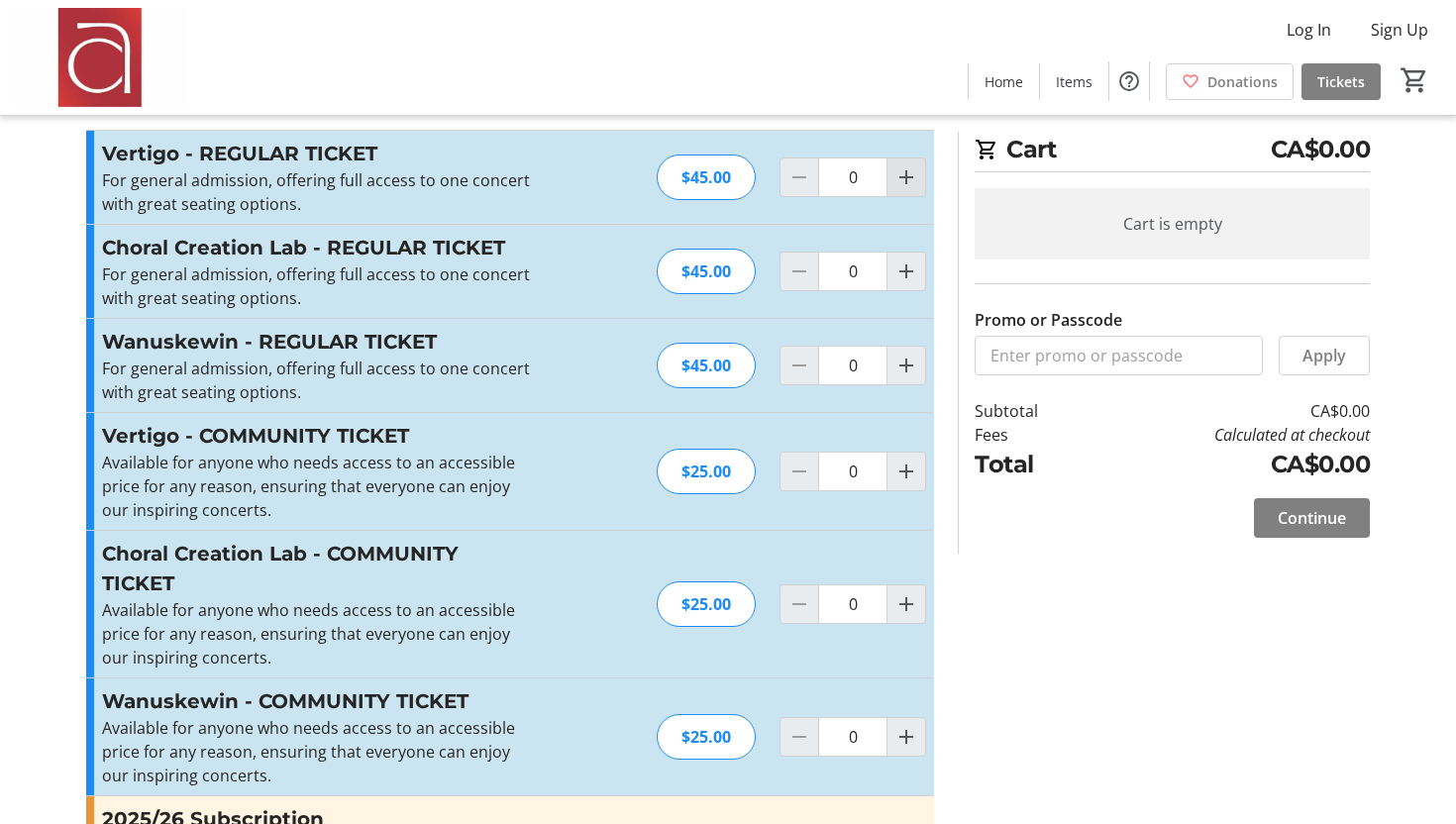 click 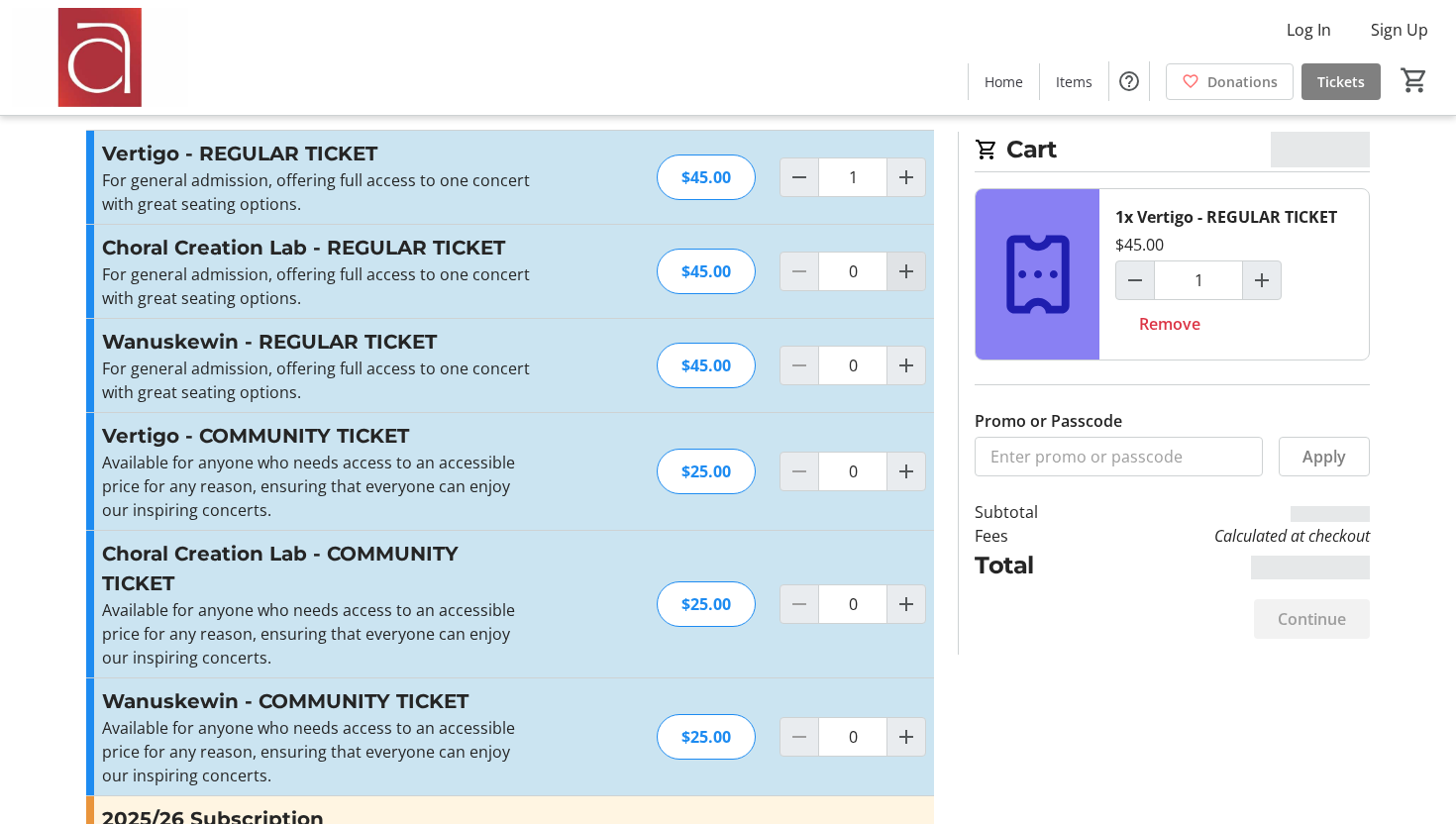 click 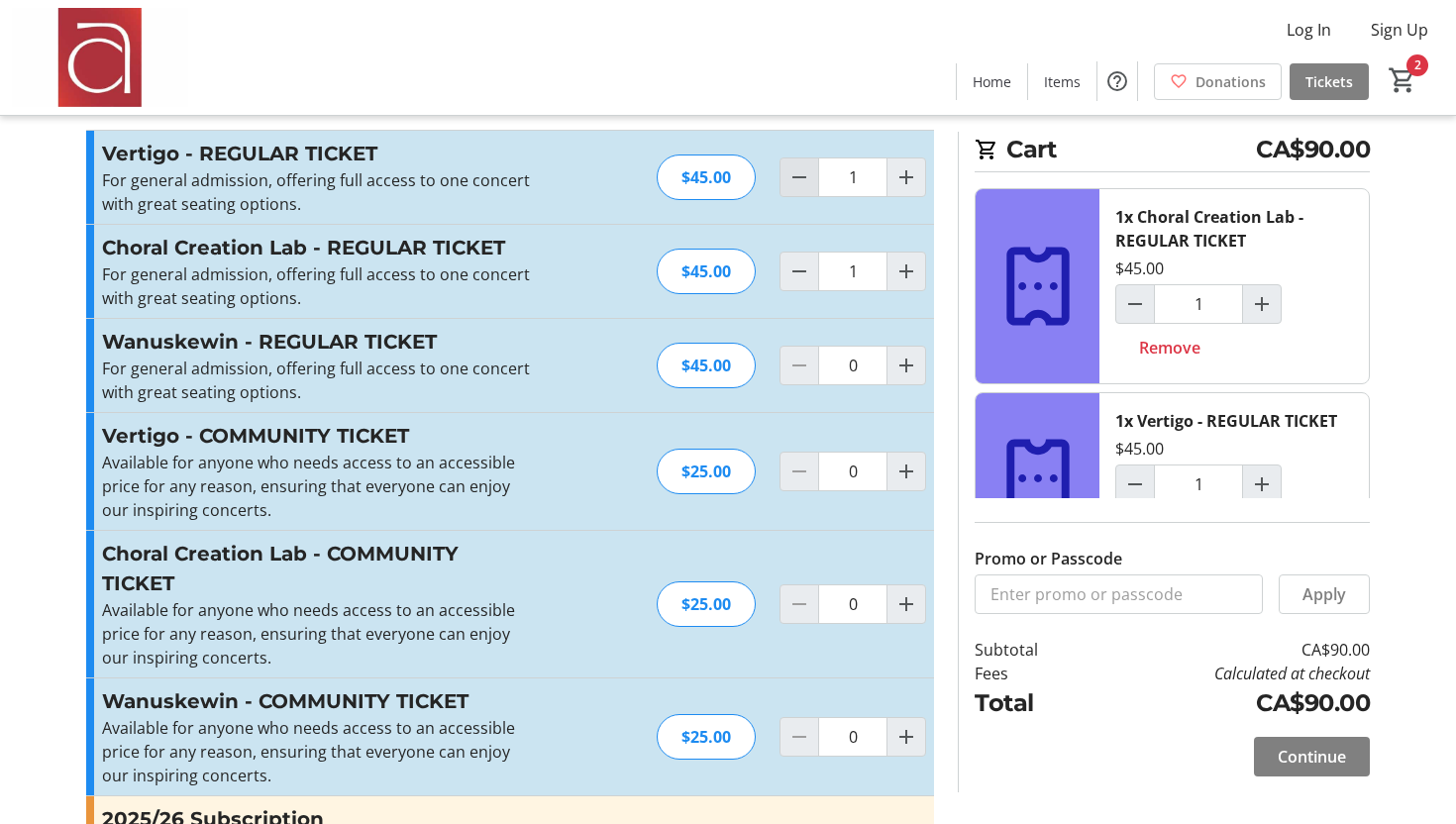 click 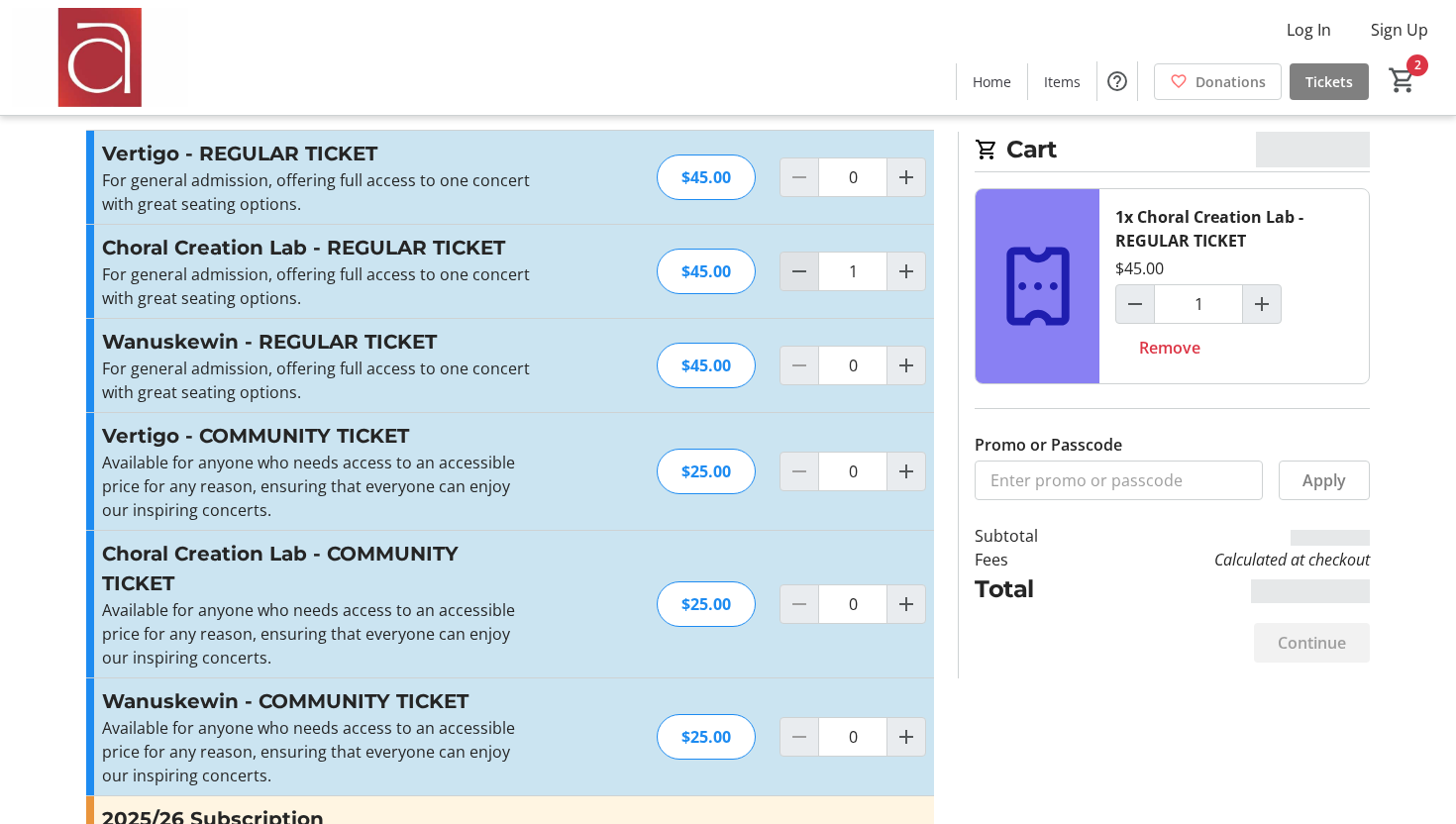 click 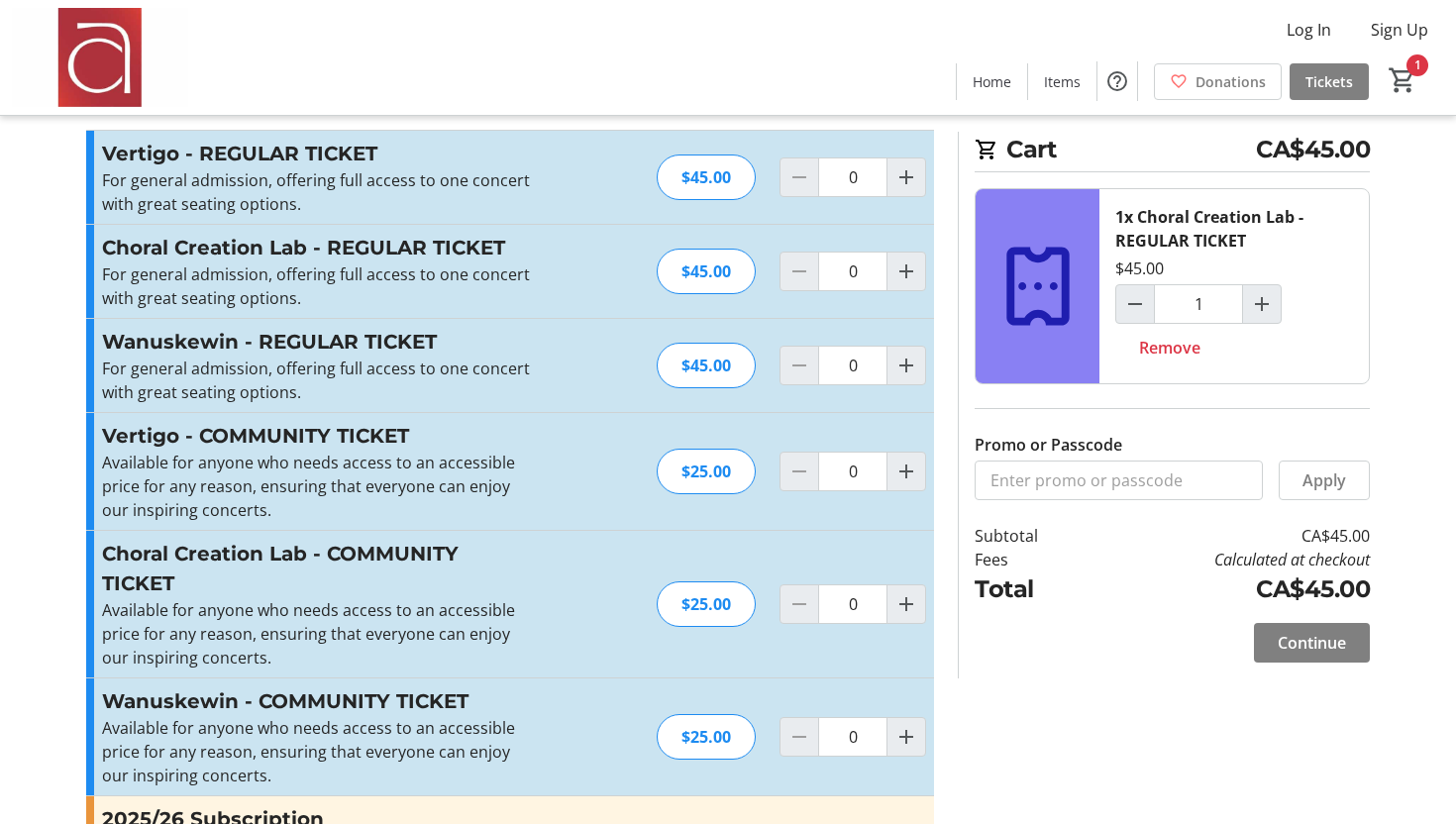 click on "For general admission, offering full access to one concert with great seating options." 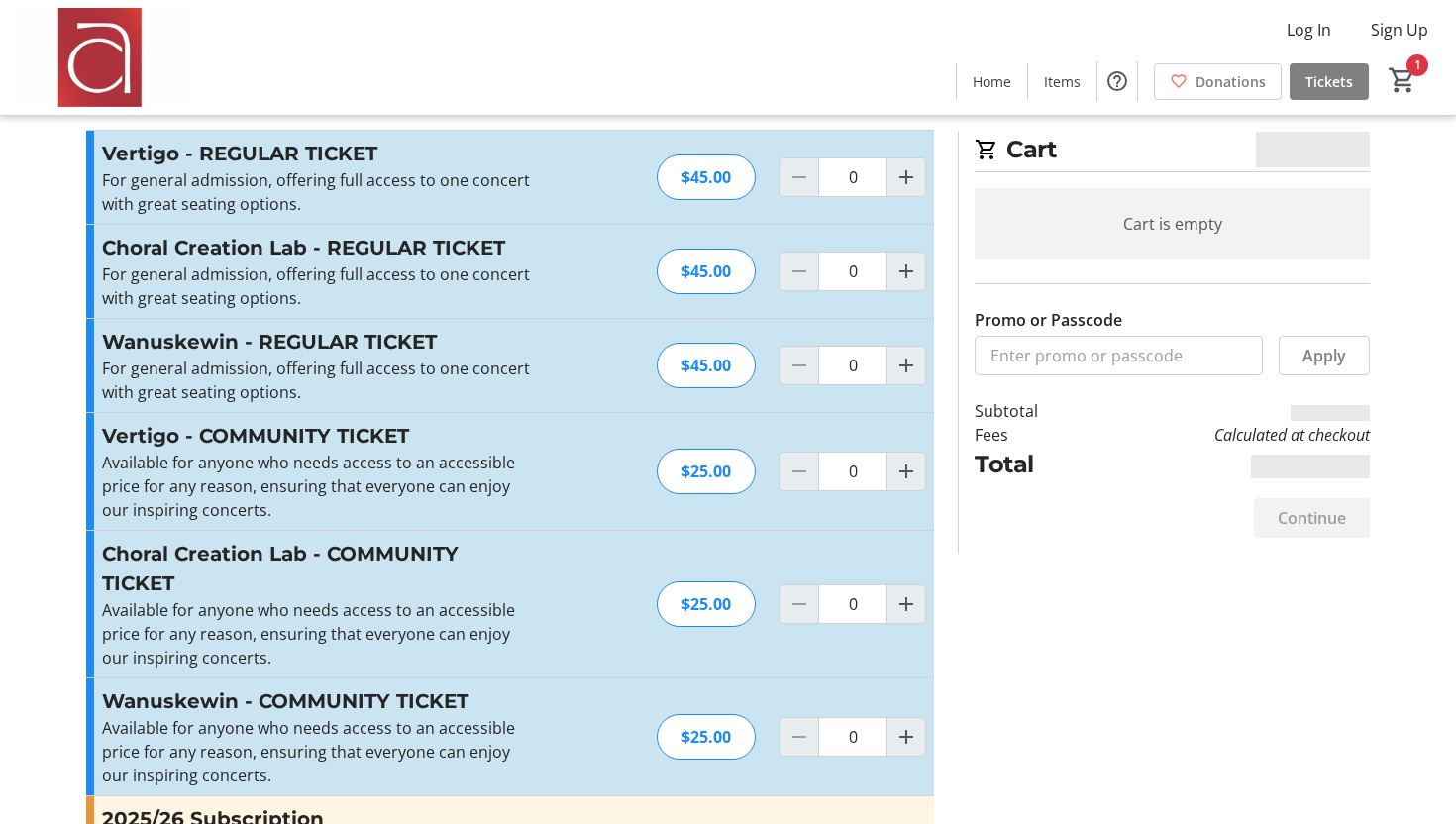 click on "For general admission, offering full access to one concert with great seating options." 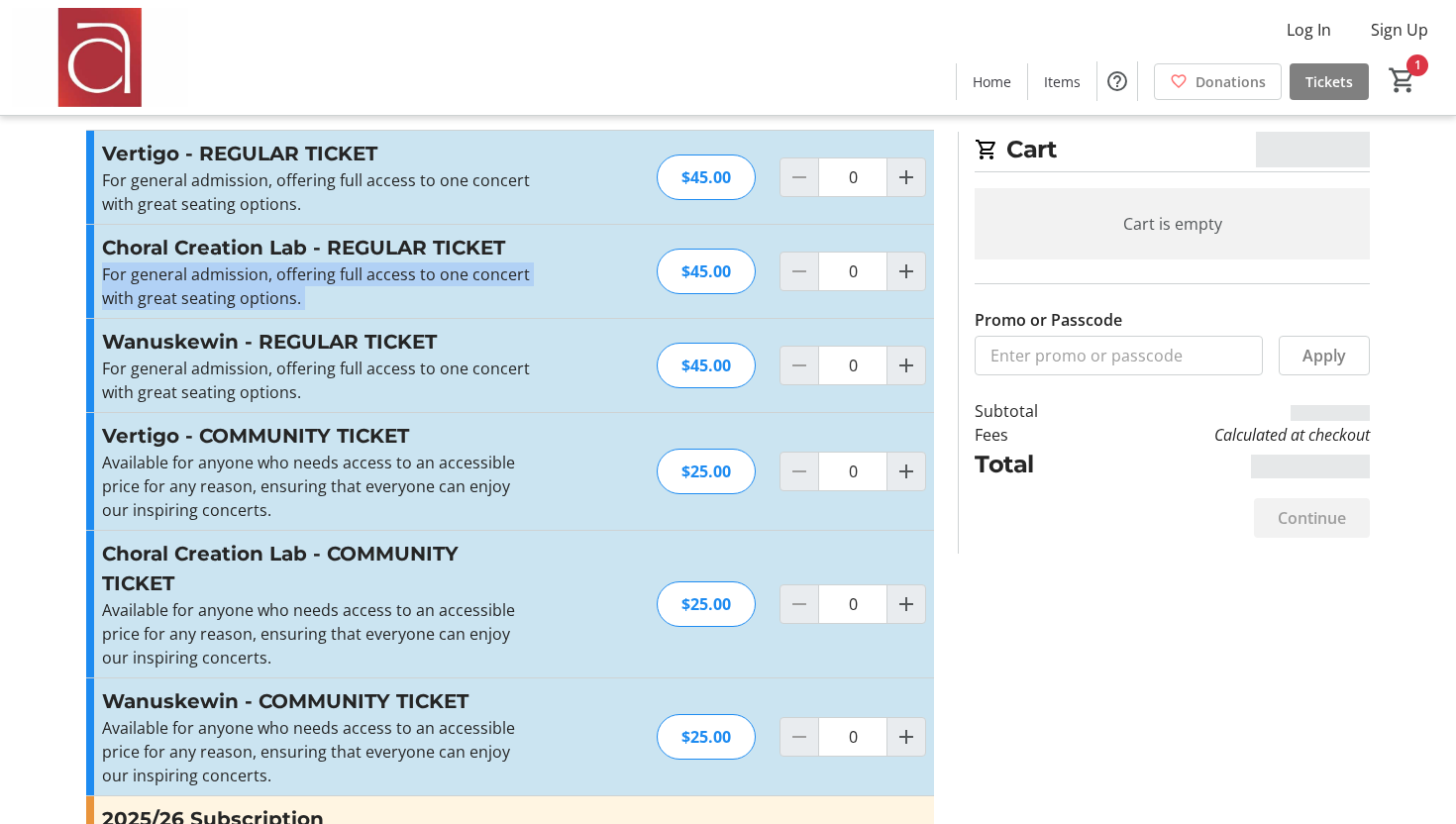 click on "For general admission, offering full access to one concert with great seating options." 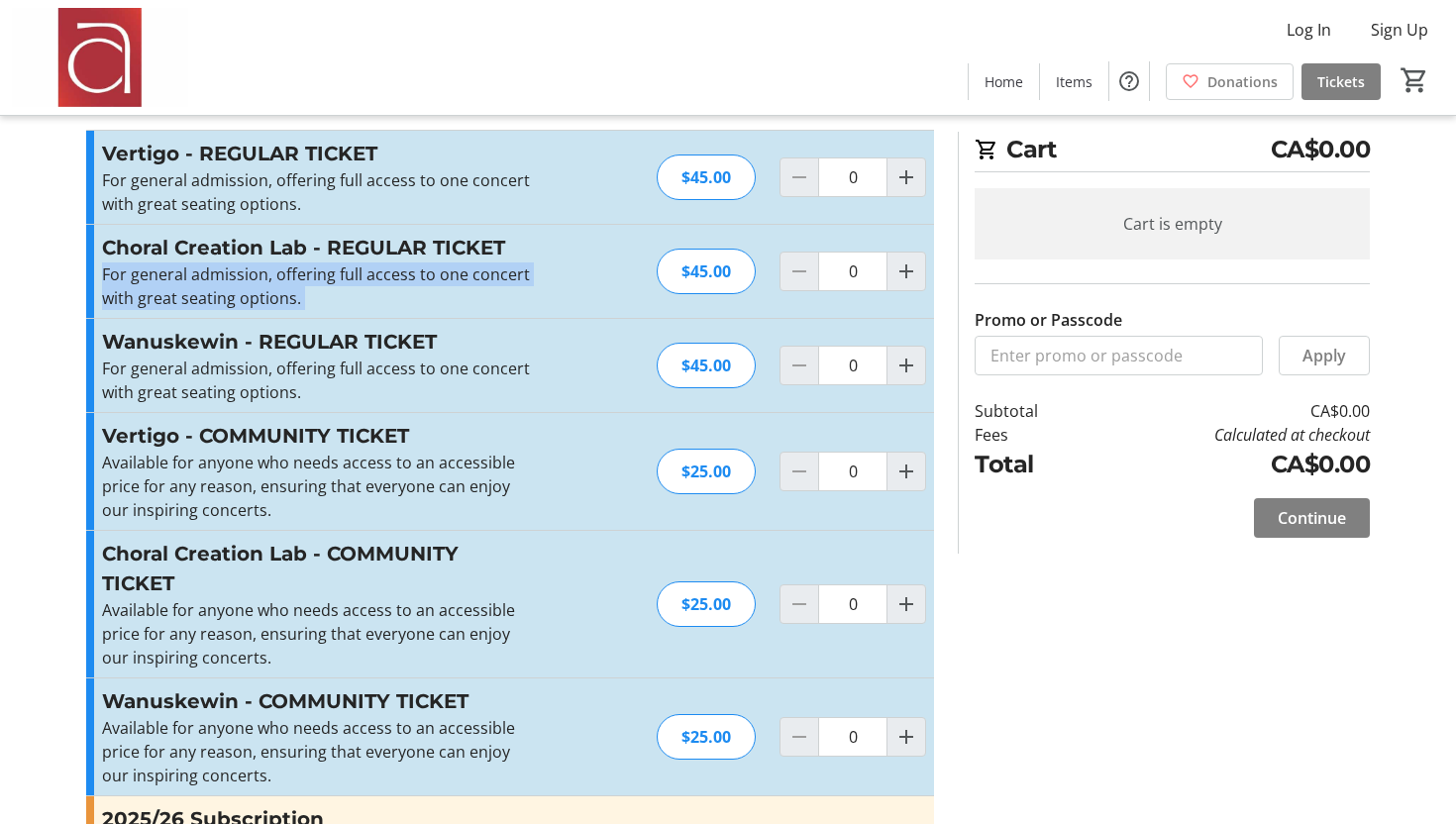 click on "Wanuskewin - REGULAR TICKET For general admission, offering full access to one concert with great seating options.  Read more  For general admission, offering full access to one concert with great seating options.  $45.00  0" 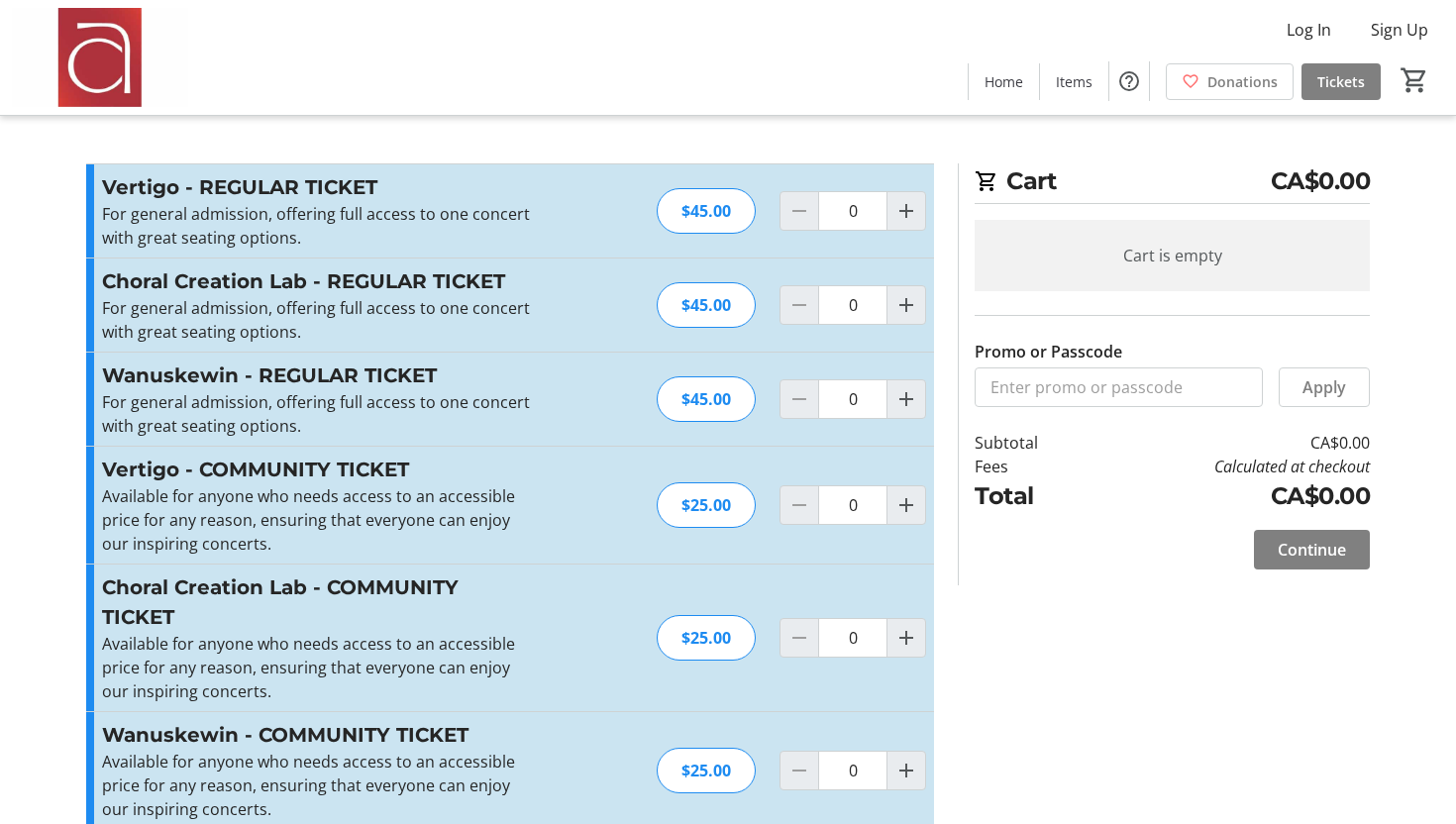 scroll, scrollTop: 147, scrollLeft: 0, axis: vertical 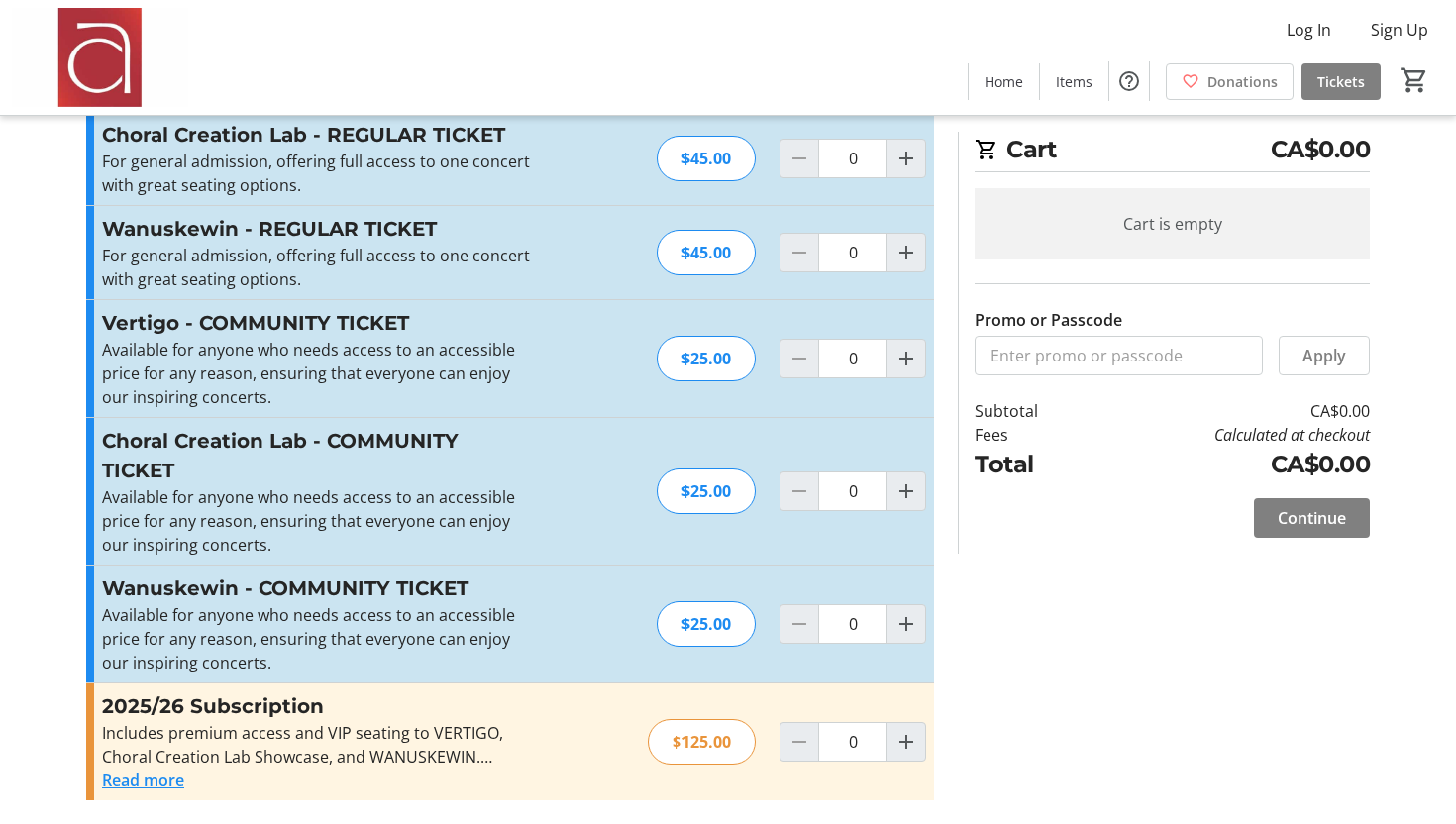 click on "Read more" 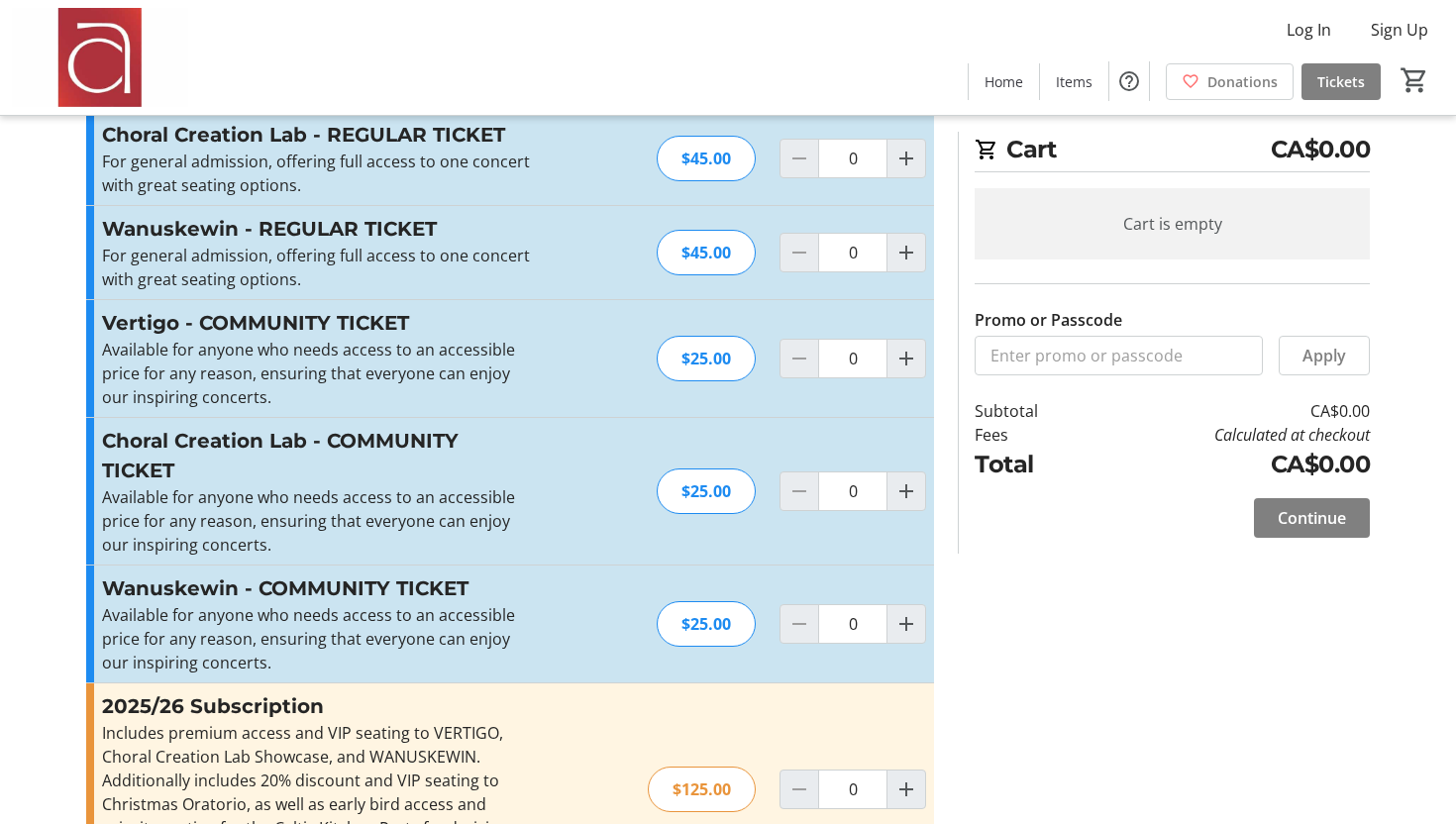 scroll, scrollTop: 242, scrollLeft: 0, axis: vertical 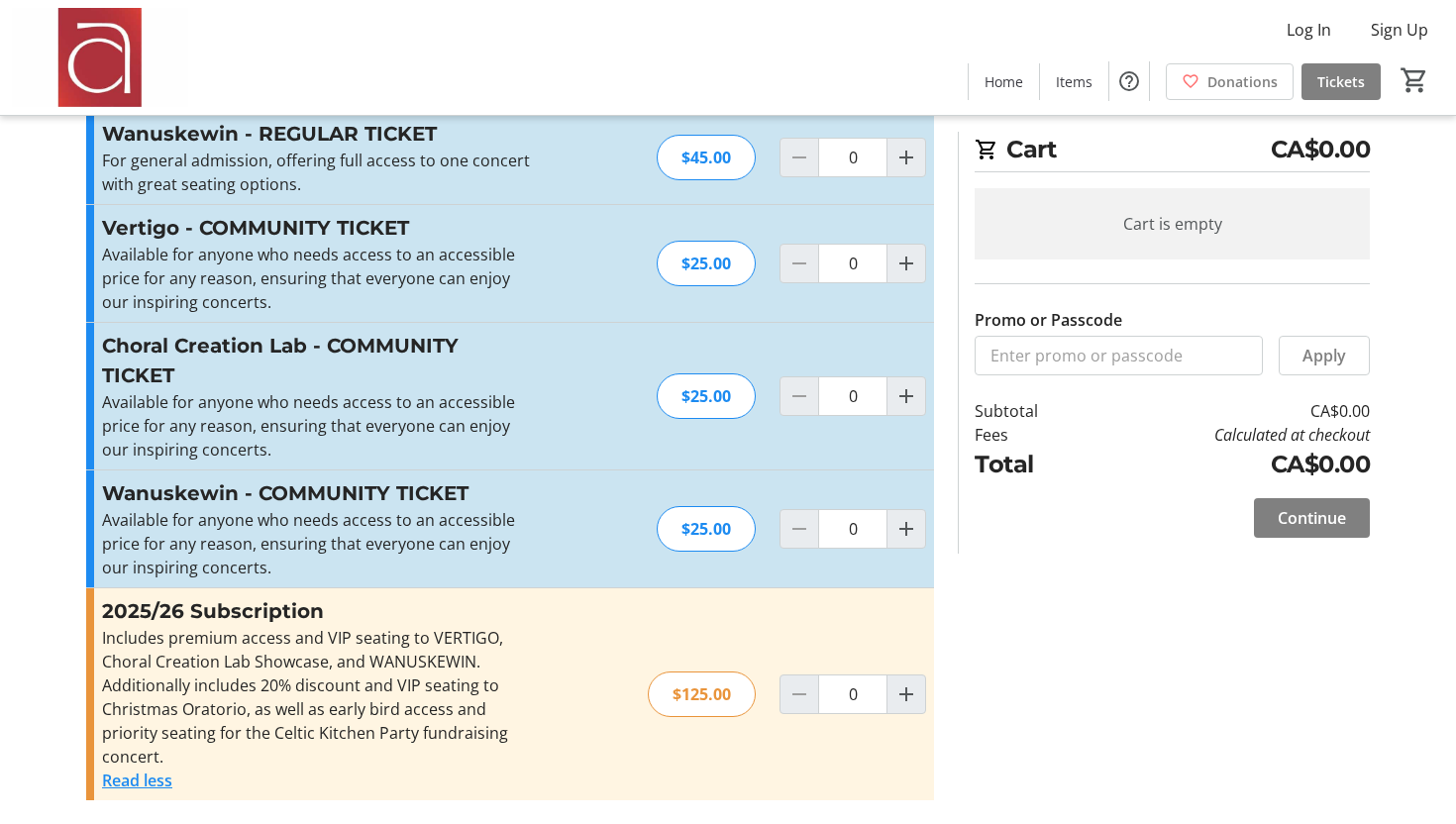 click on "Includes premium access and VIP seating to VERTIGO, Choral Creation Lab Showcase, and WANUSKEWIN. Additionally includes 20% discount and VIP seating to Christmas Oratorio, as well as early bird access and priority seating for the Celtic Kitchen Party fundraising concert." 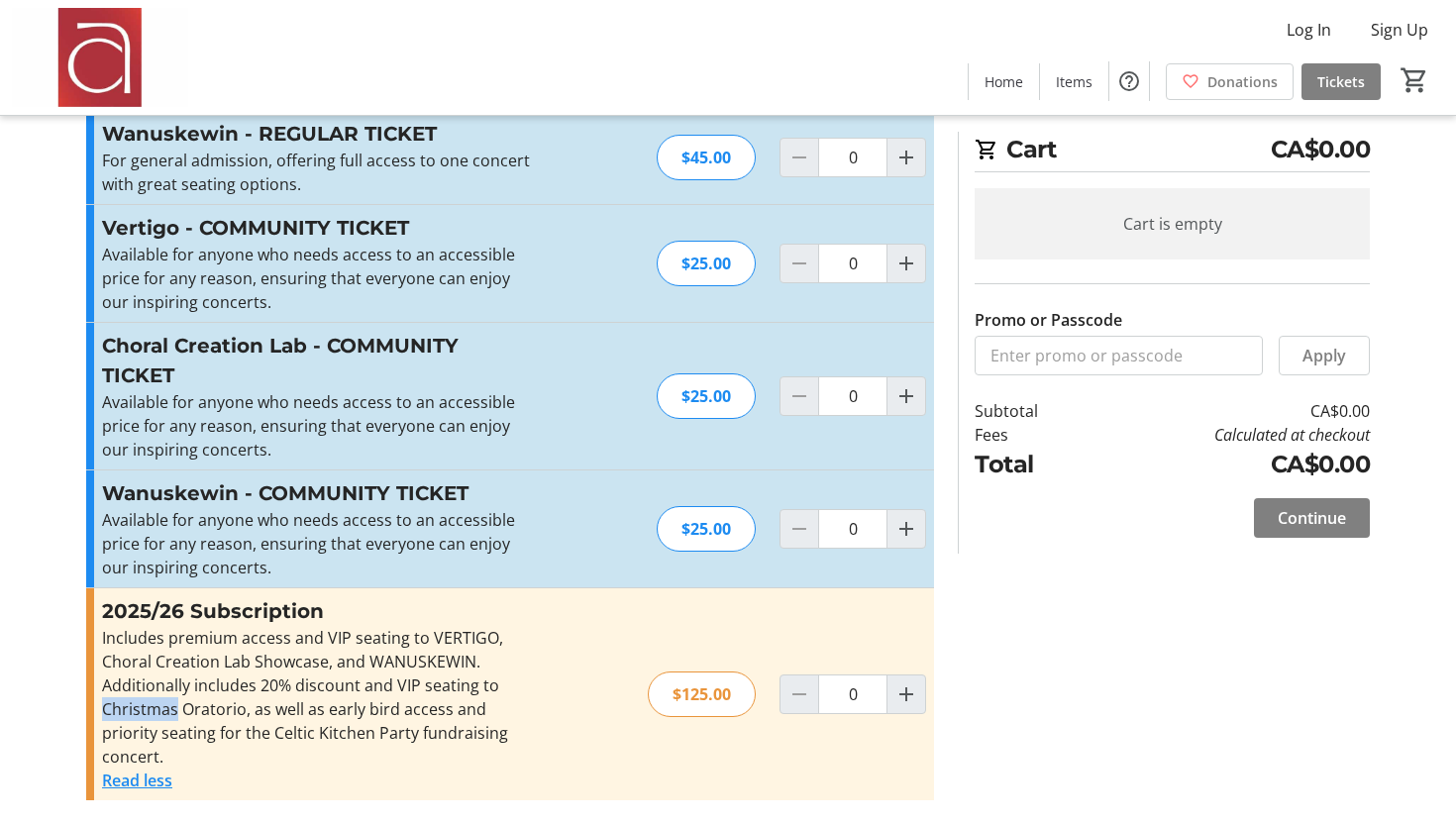 click on "Includes premium access and VIP seating to VERTIGO, Choral Creation Lab Showcase, and WANUSKEWIN. Additionally includes 20% discount and VIP seating to Christmas Oratorio, as well as early bird access and priority seating for the Celtic Kitchen Party fundraising concert." 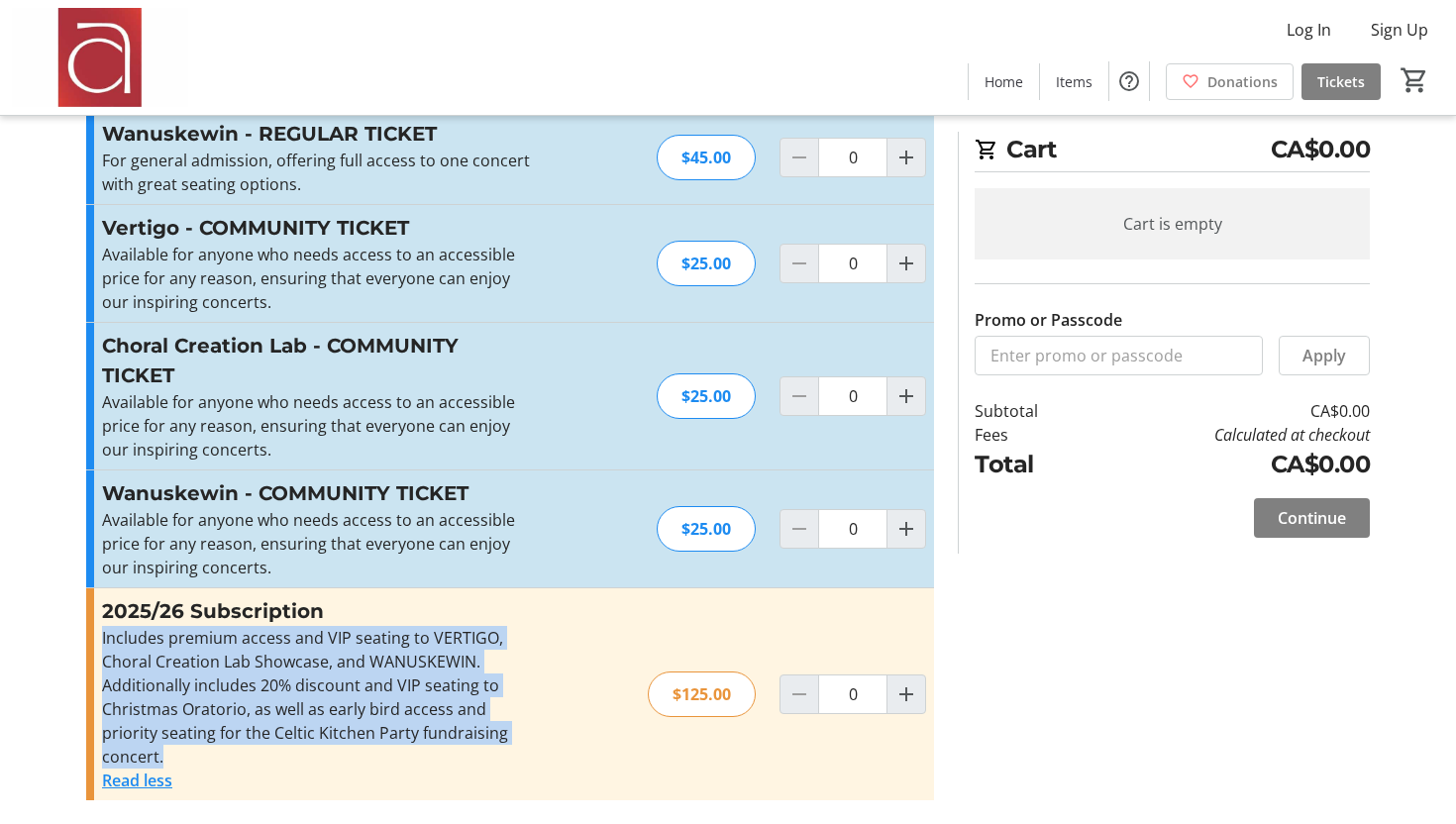 click on "Includes premium access and VIP seating to VERTIGO, Choral Creation Lab Showcase, and WANUSKEWIN. Additionally includes 20% discount and VIP seating to Christmas Oratorio, as well as early bird access and priority seating for the Celtic Kitchen Party fundraising concert." 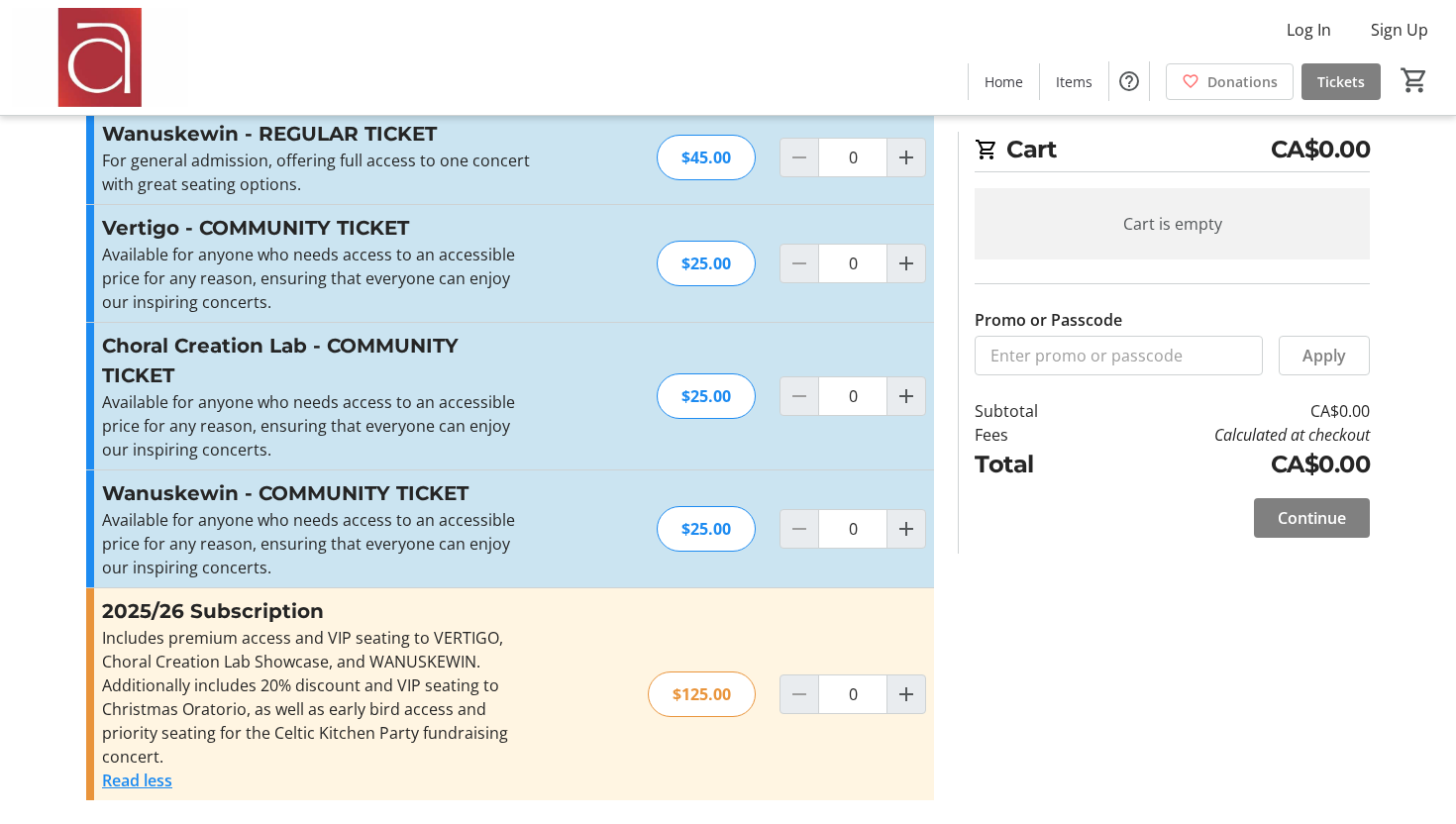click on "Includes premium access and VIP seating to VERTIGO, Choral Creation Lab Showcase, and WANUSKEWIN. Additionally includes 20% discount and VIP seating to Christmas Oratorio, as well as early bird access and priority seating for the Celtic Kitchen Party fundraising concert." 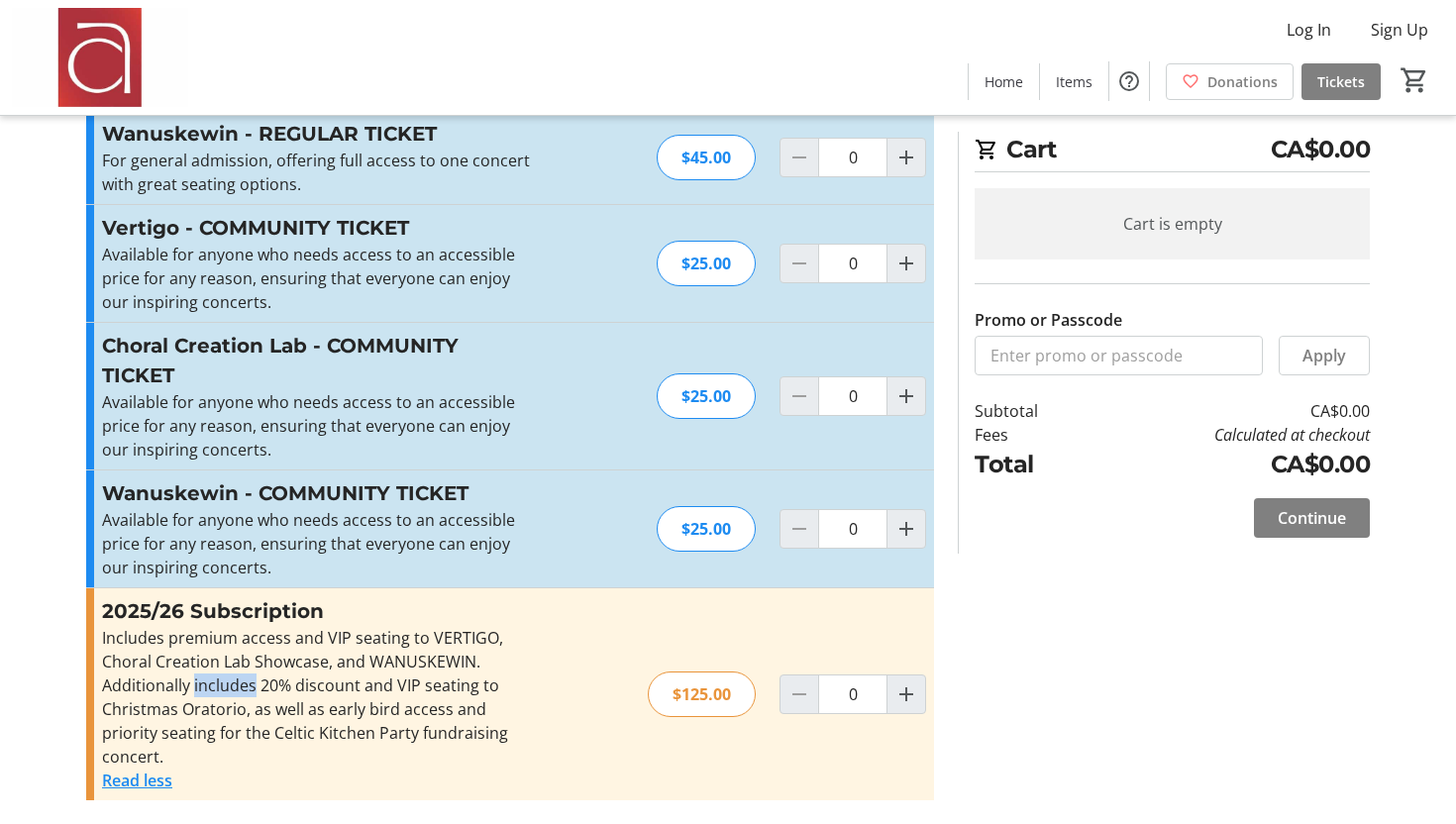 click on "Includes premium access and VIP seating to VERTIGO, Choral Creation Lab Showcase, and WANUSKEWIN. Additionally includes 20% discount and VIP seating to Christmas Oratorio, as well as early bird access and priority seating for the Celtic Kitchen Party fundraising concert." 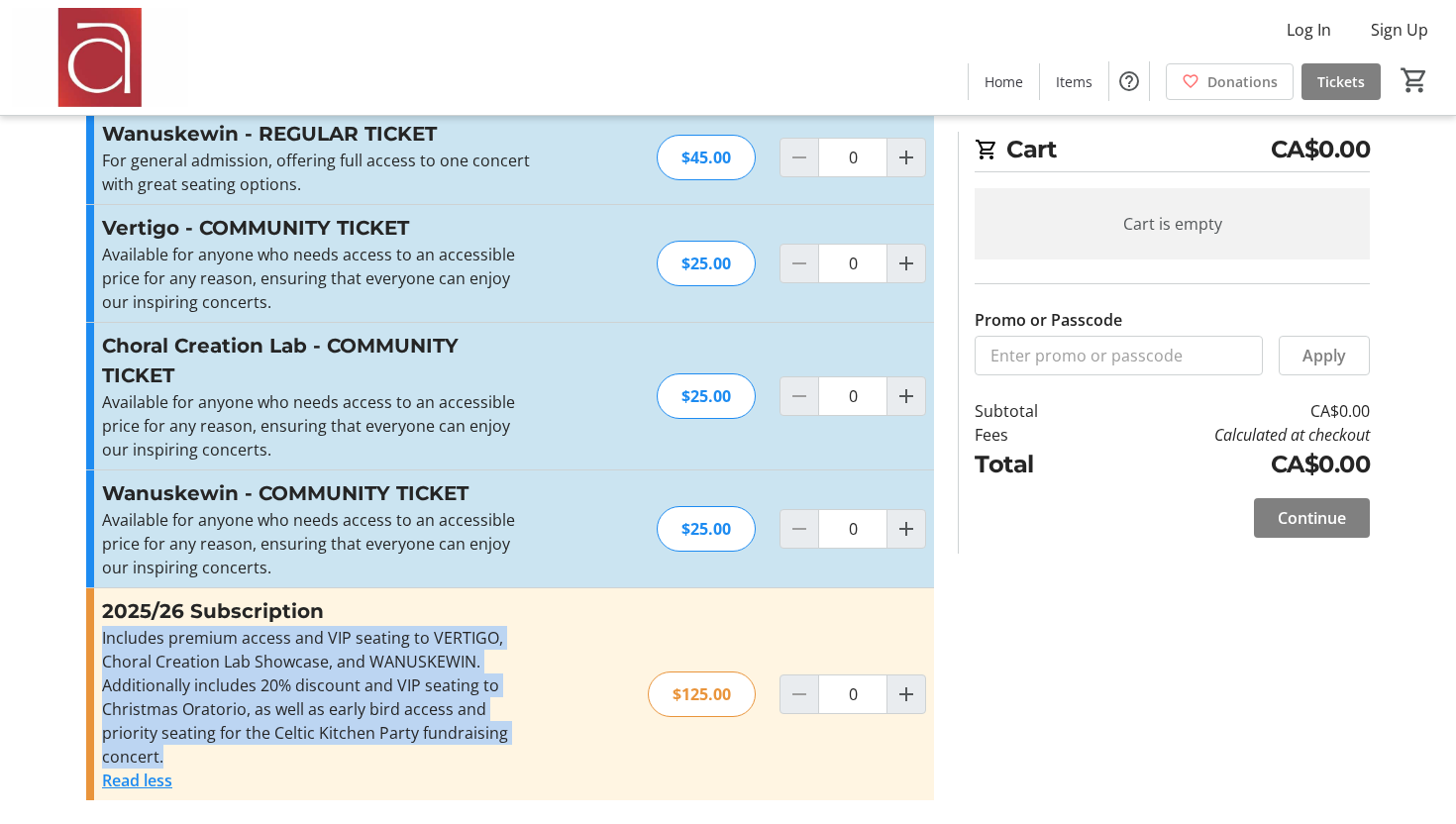 click on "Available for anyone who needs access to an accessible price for any reason, ensuring that everyone can enjoy our inspiring concerts." 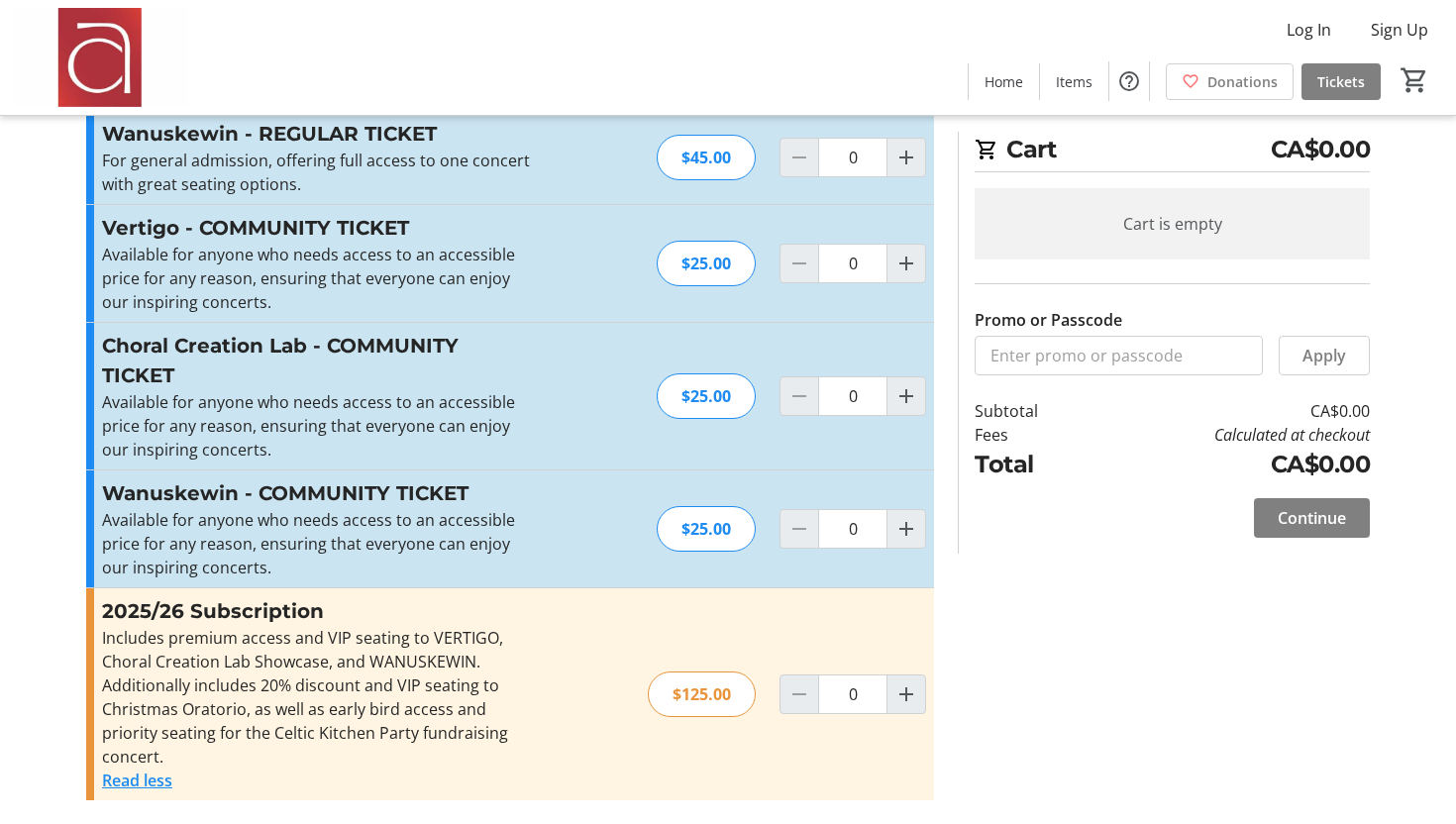click on "Available for anyone who needs access to an accessible price for any reason, ensuring that everyone can enjoy our inspiring concerts." 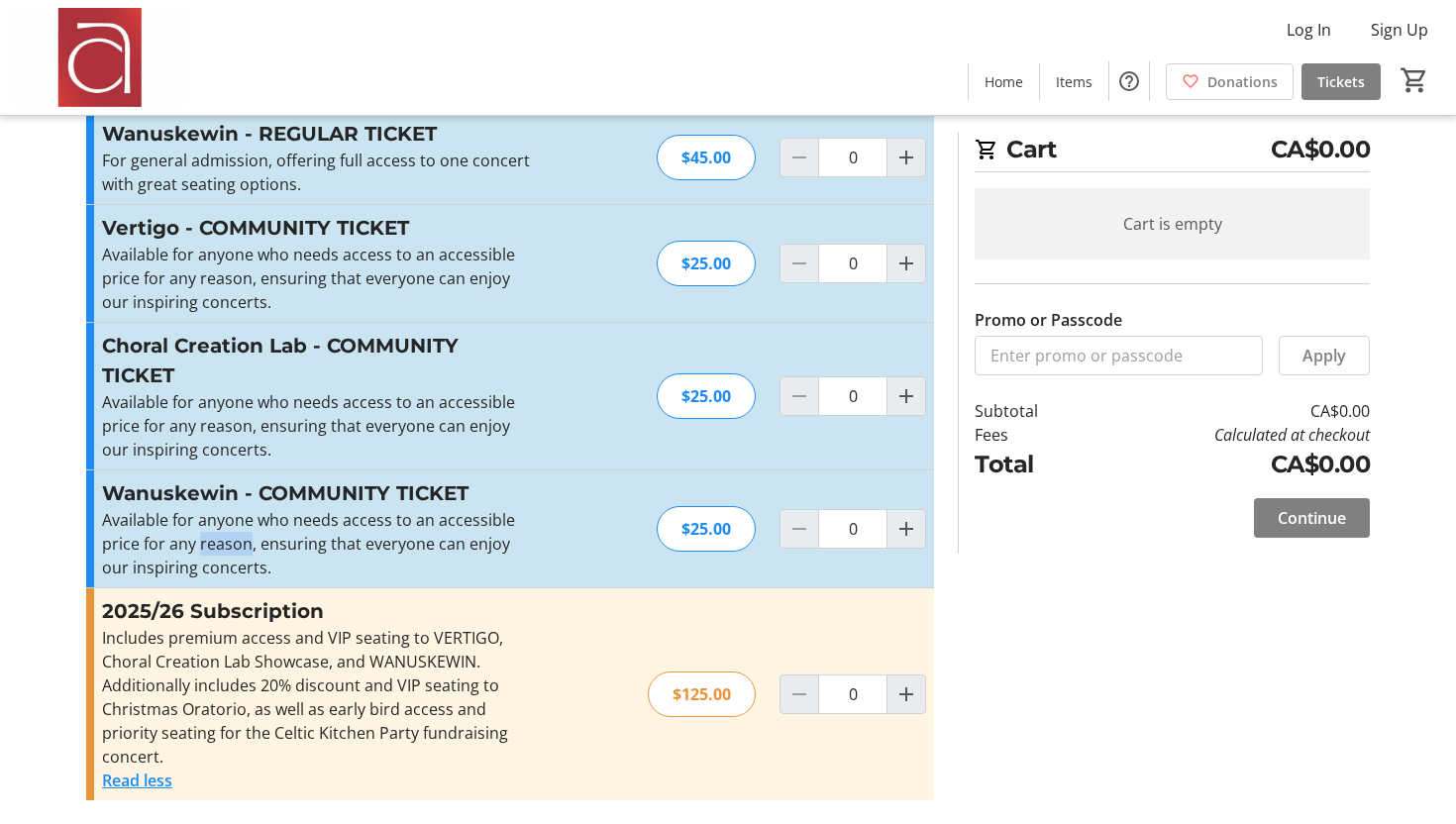 click on "Available for anyone who needs access to an accessible price for any reason, ensuring that everyone can enjoy our inspiring concerts." 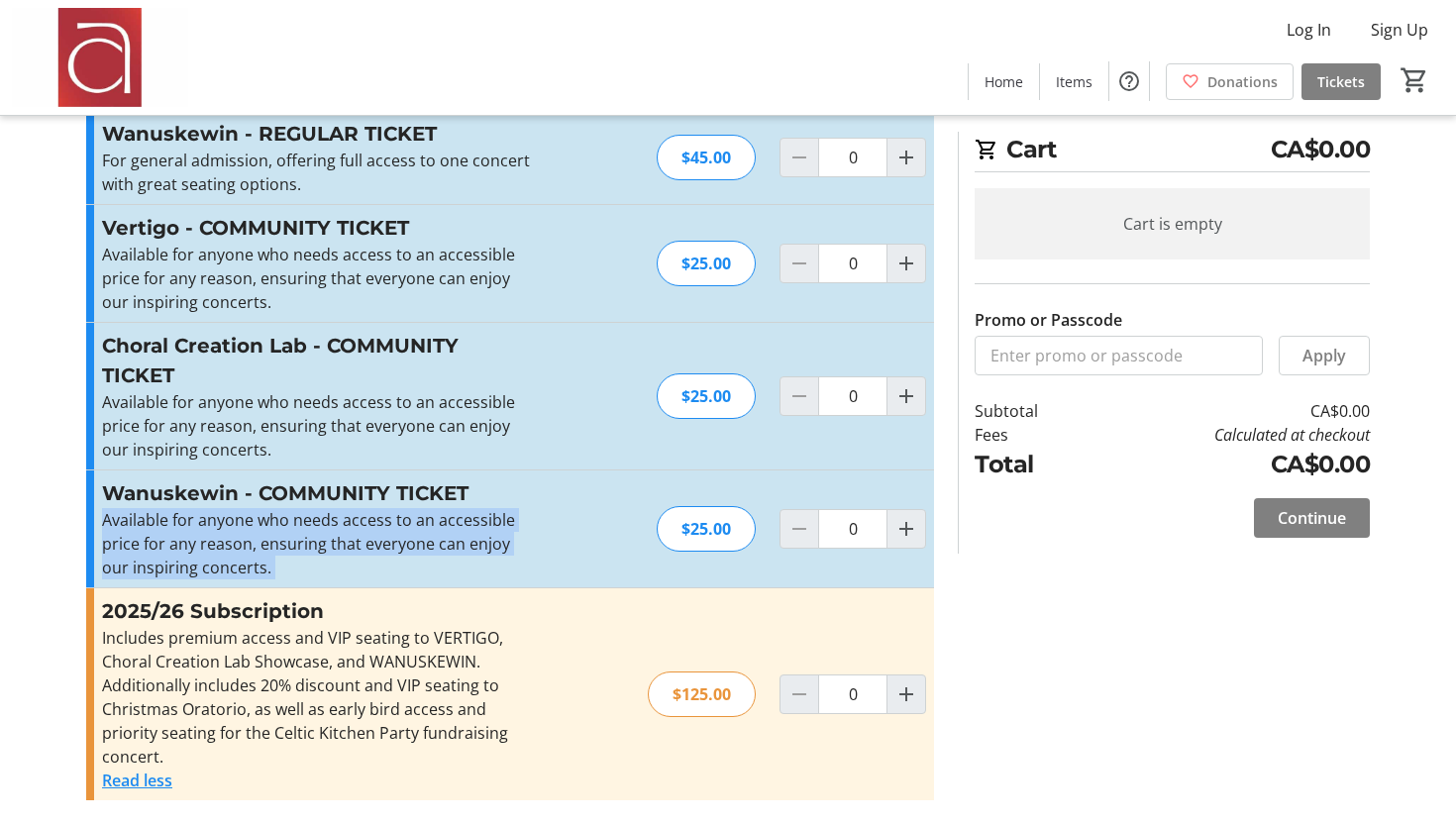 click on "Available for anyone who needs access to an accessible price for any reason, ensuring that everyone can enjoy our inspiring concerts." 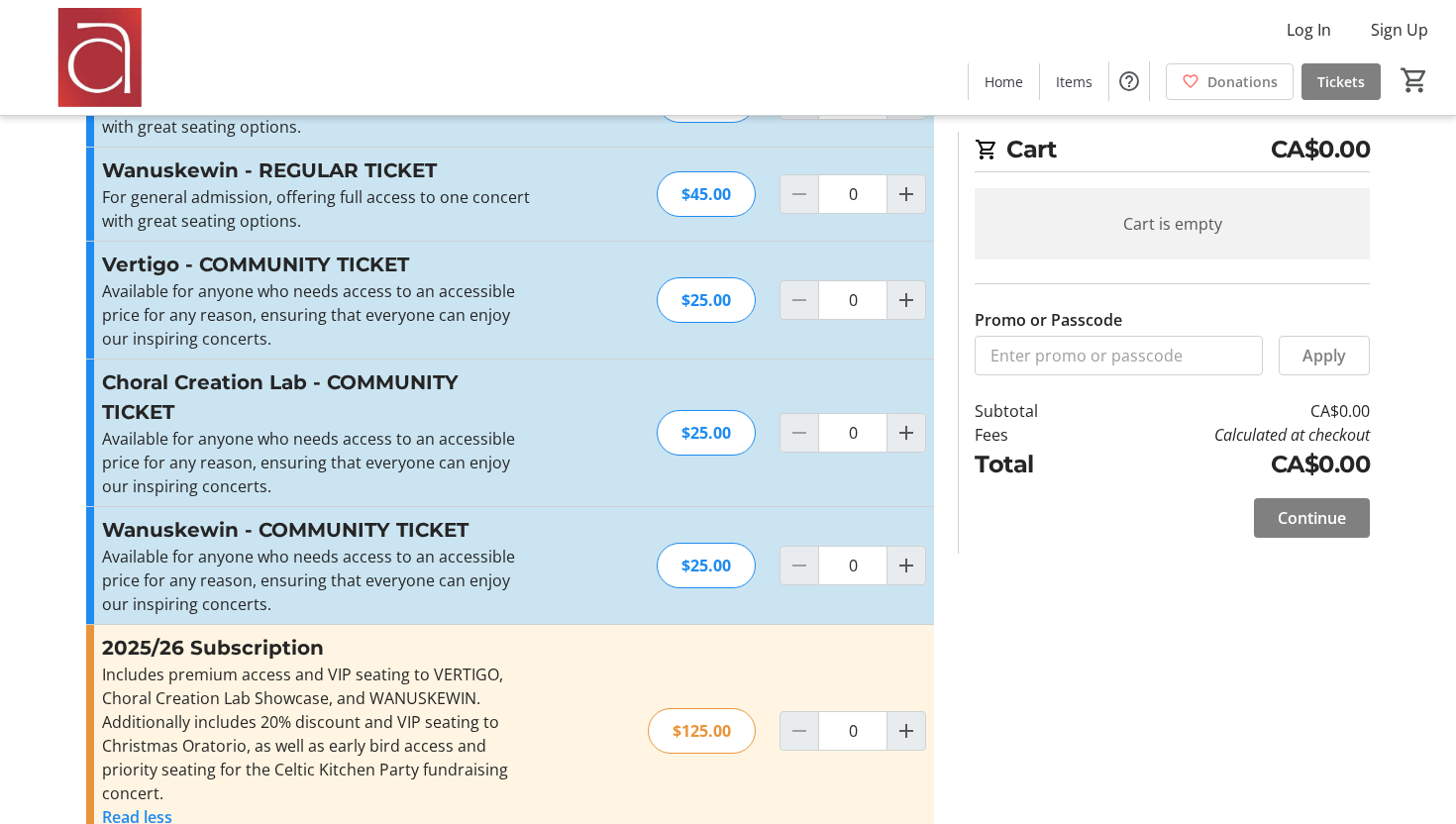 scroll, scrollTop: 0, scrollLeft: 0, axis: both 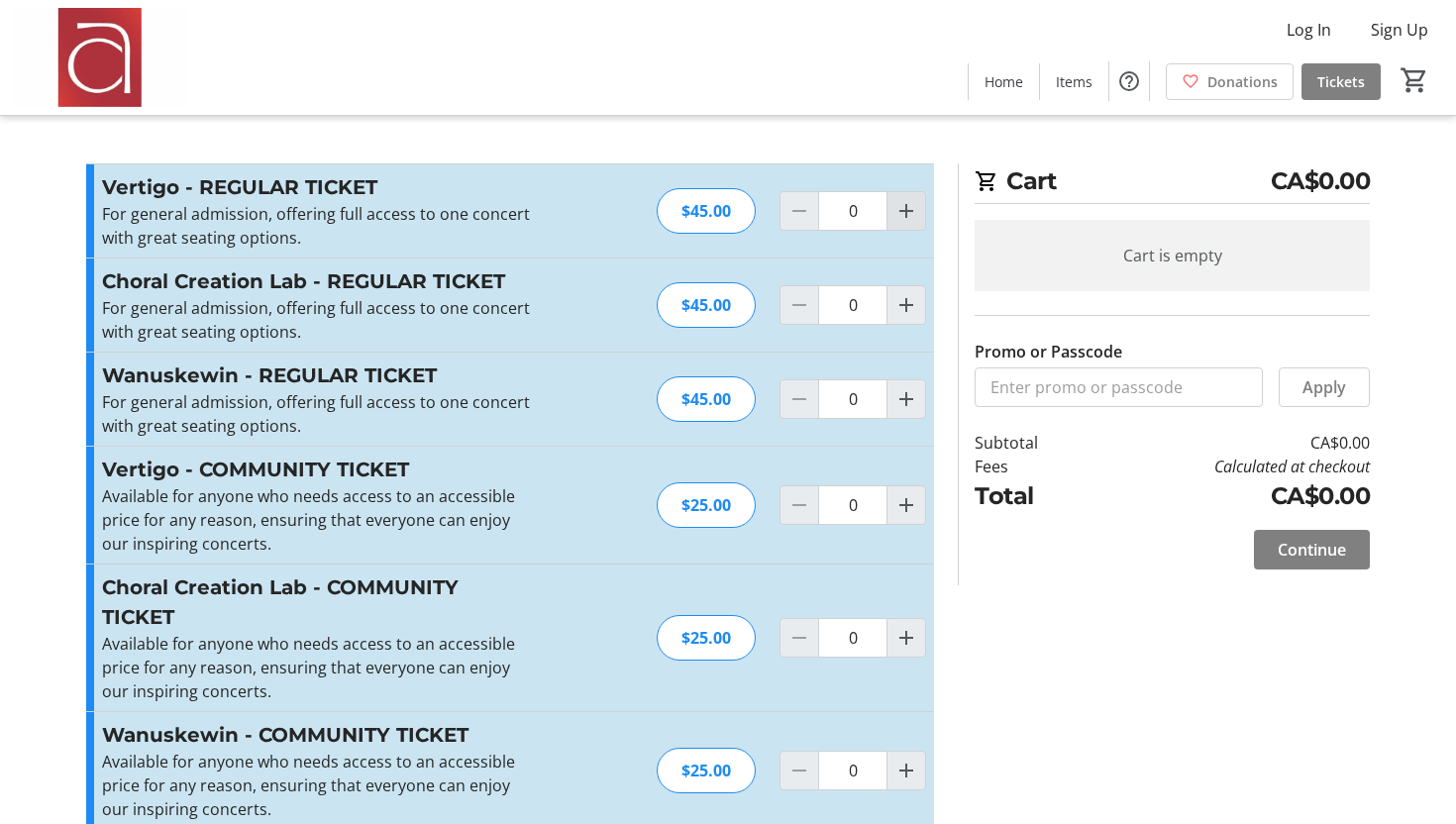 click 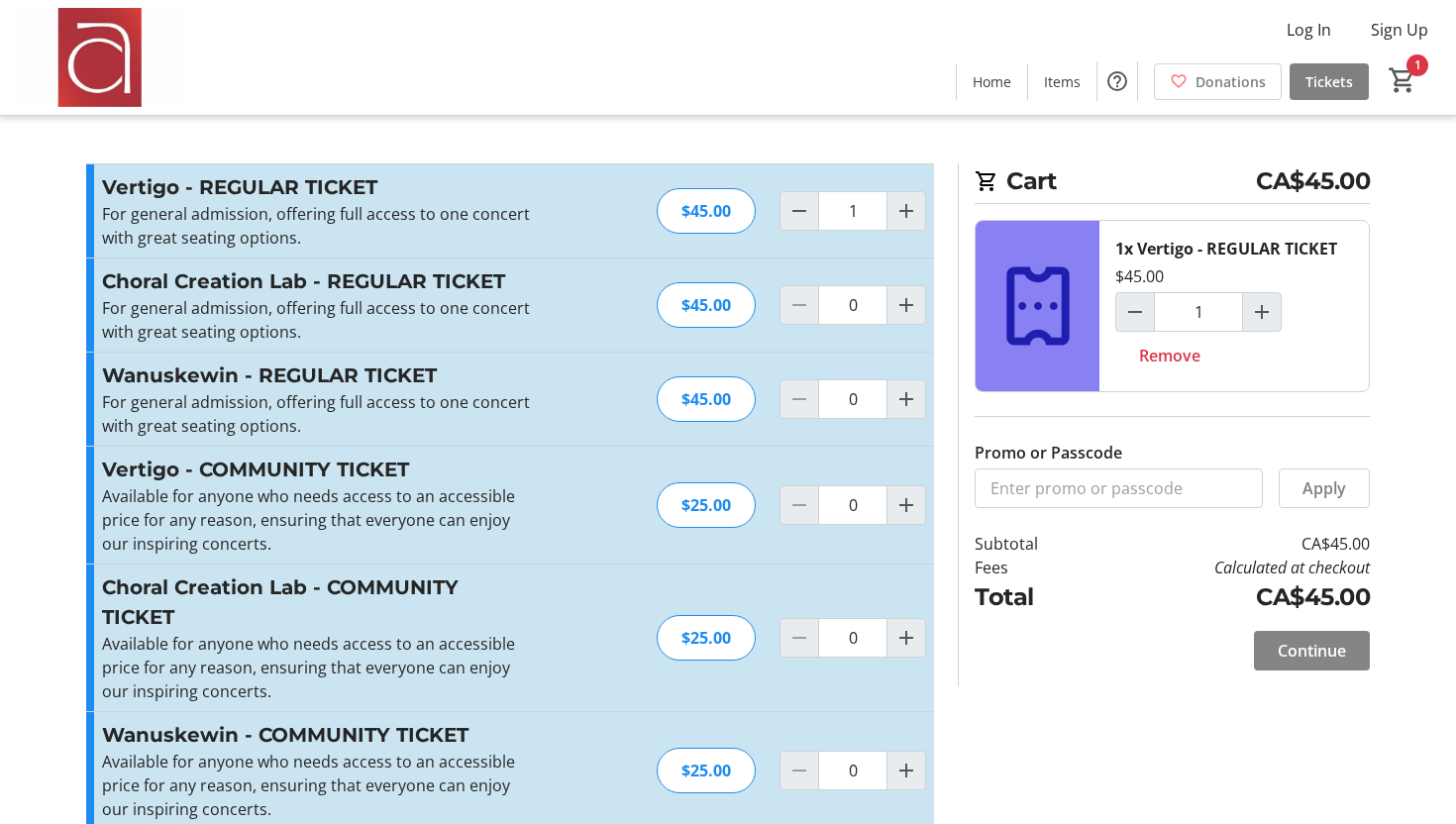 click on "Continue" 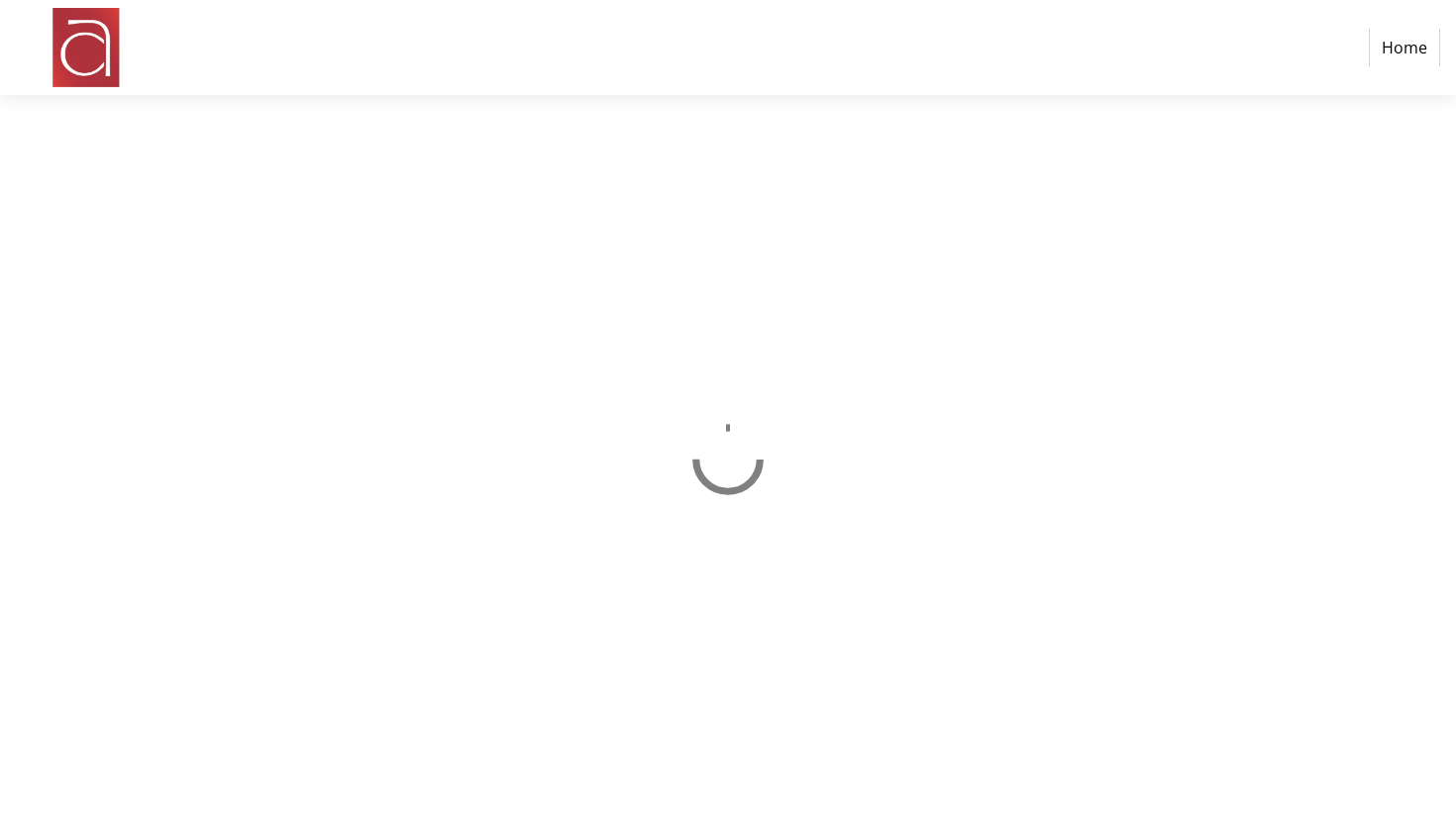 select on "CA" 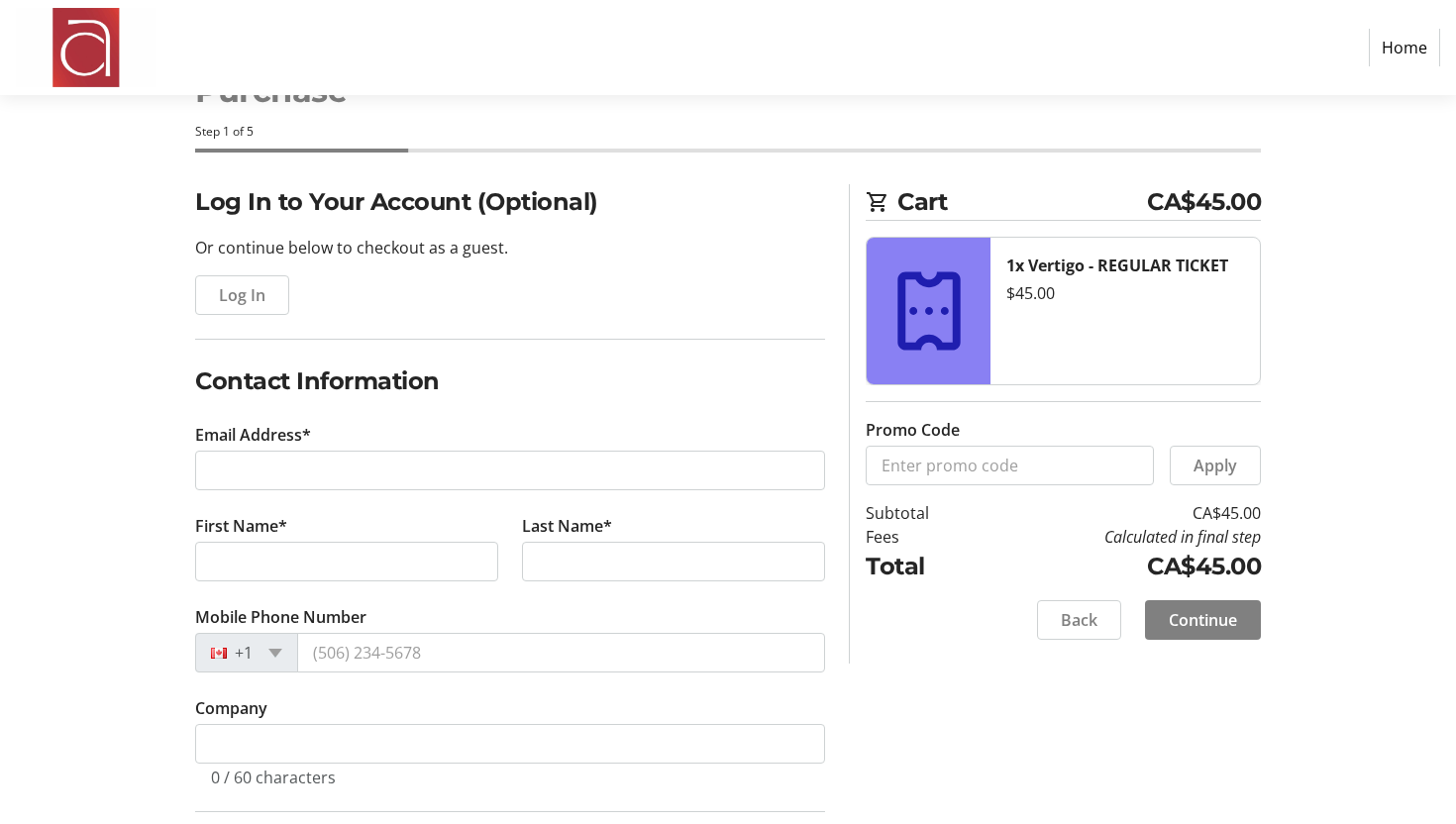 scroll, scrollTop: 52, scrollLeft: 0, axis: vertical 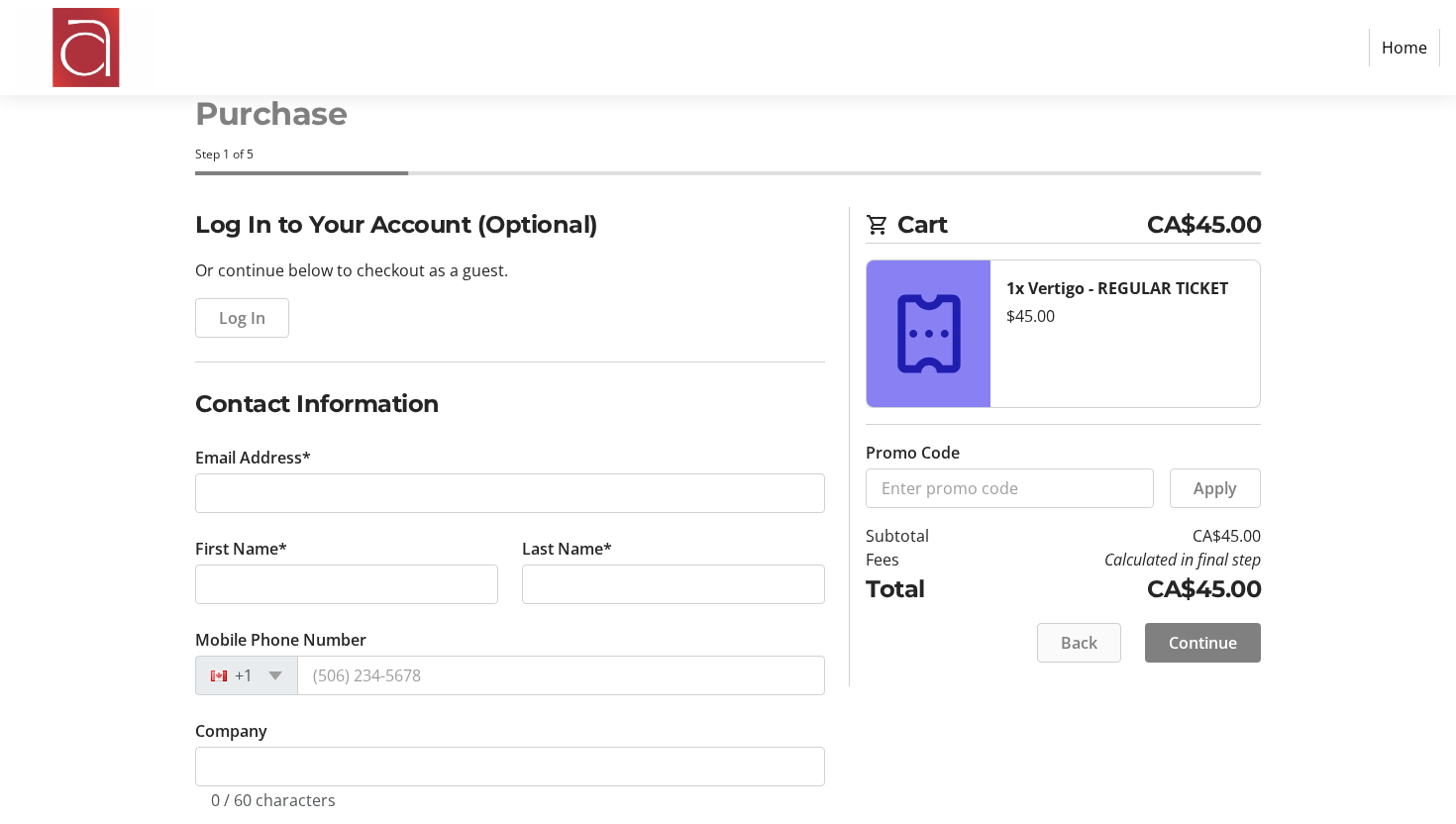 click 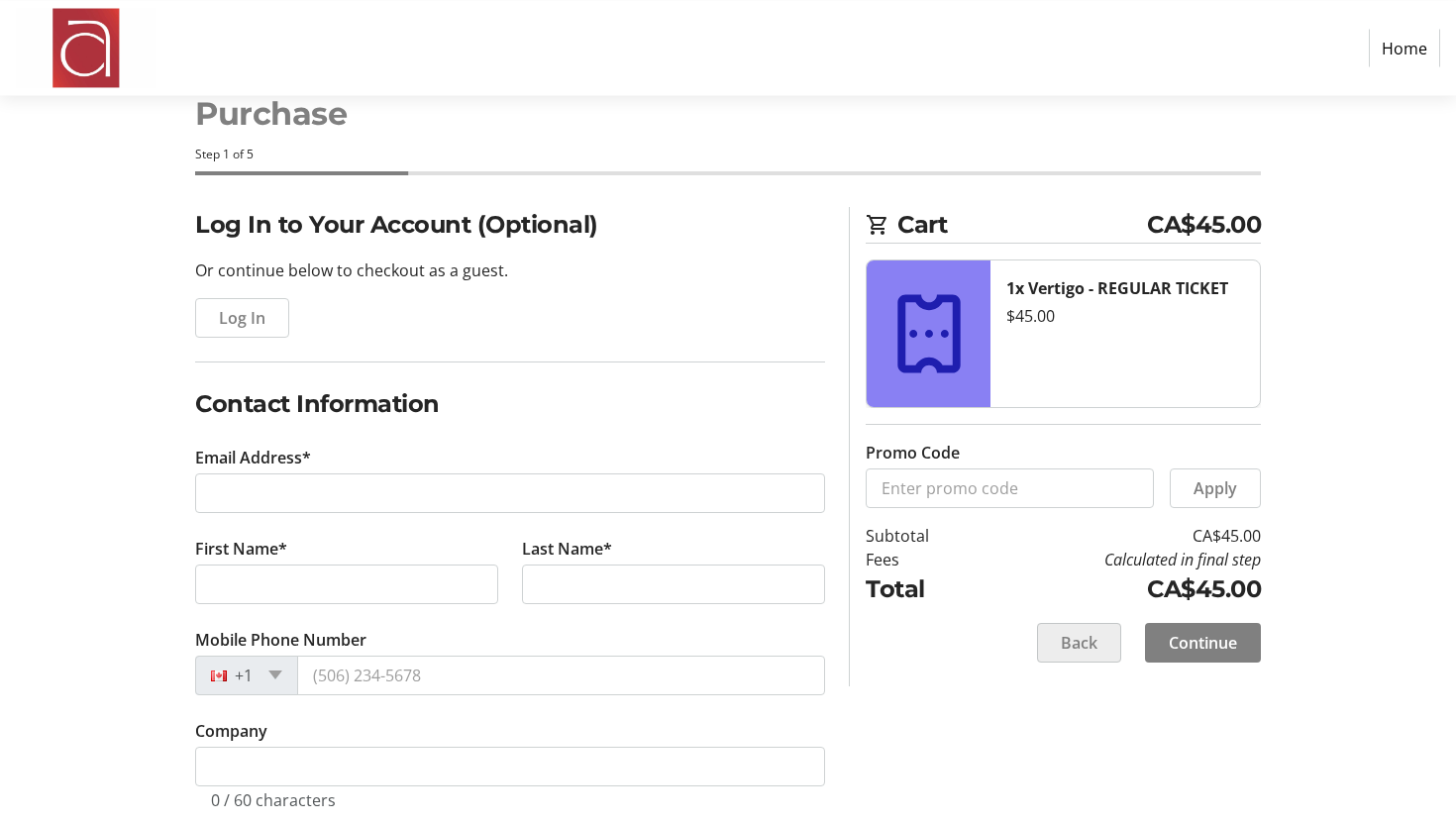 scroll, scrollTop: 0, scrollLeft: 0, axis: both 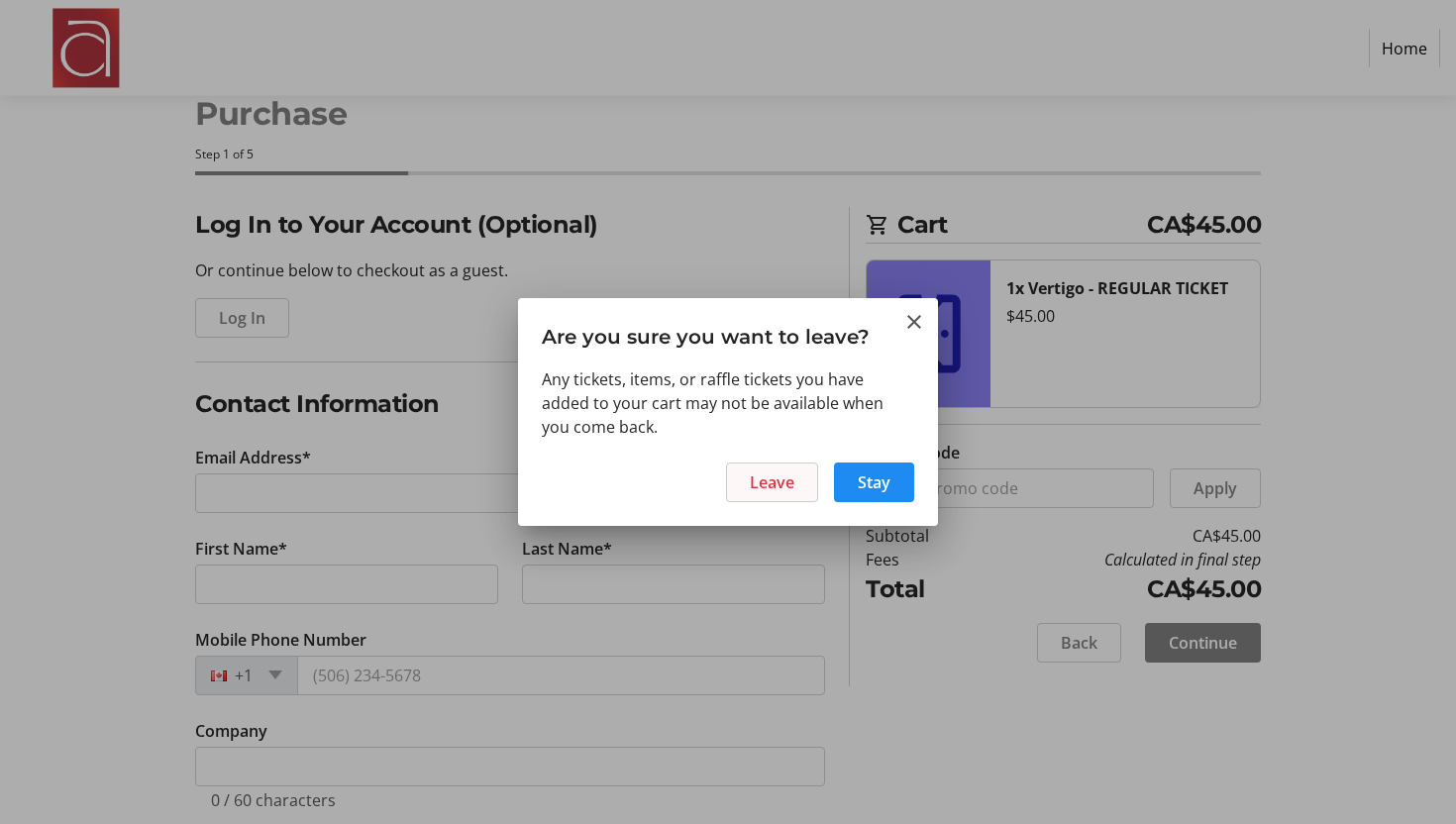 click at bounding box center [772, 482] 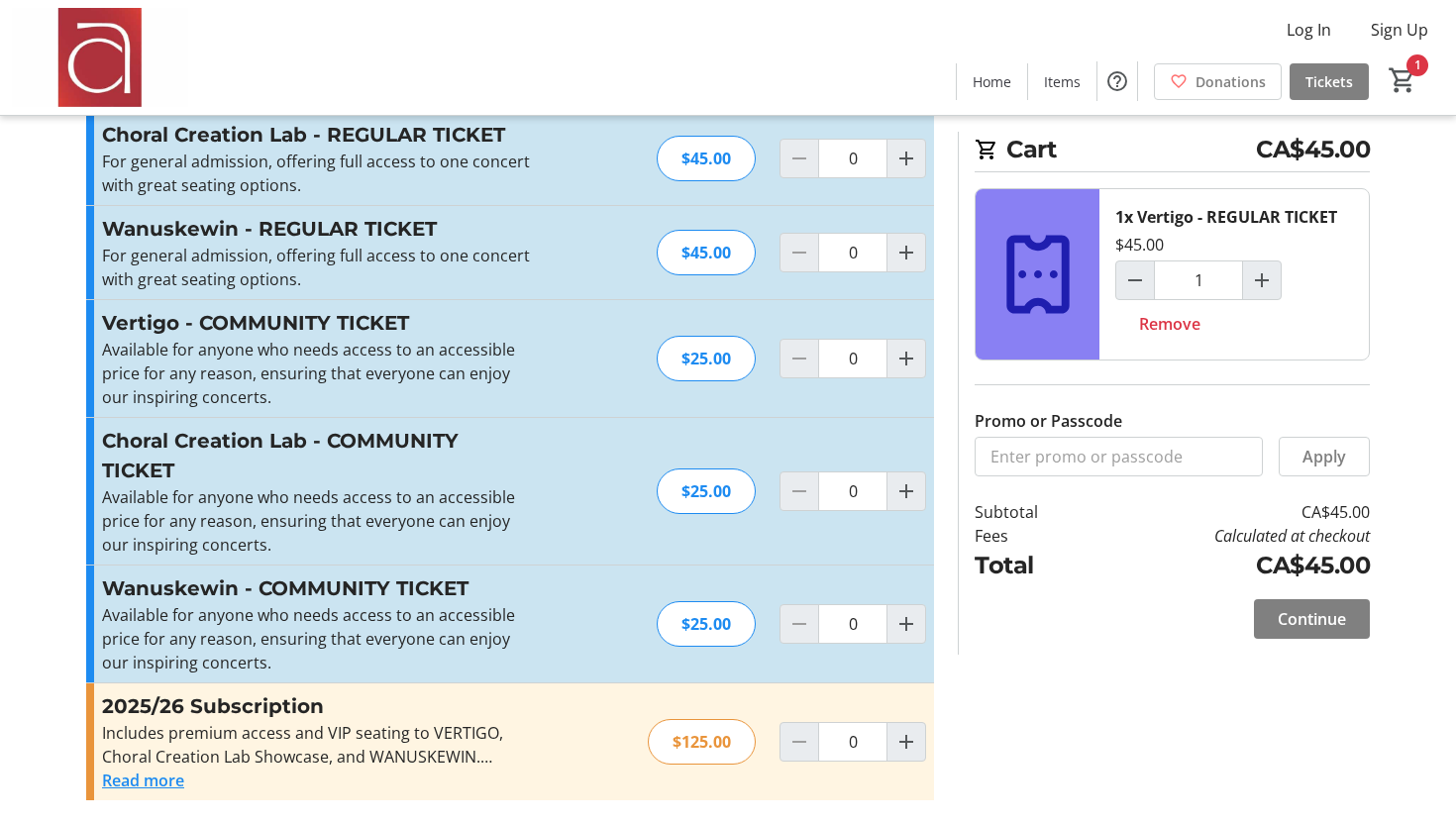 scroll, scrollTop: 0, scrollLeft: 0, axis: both 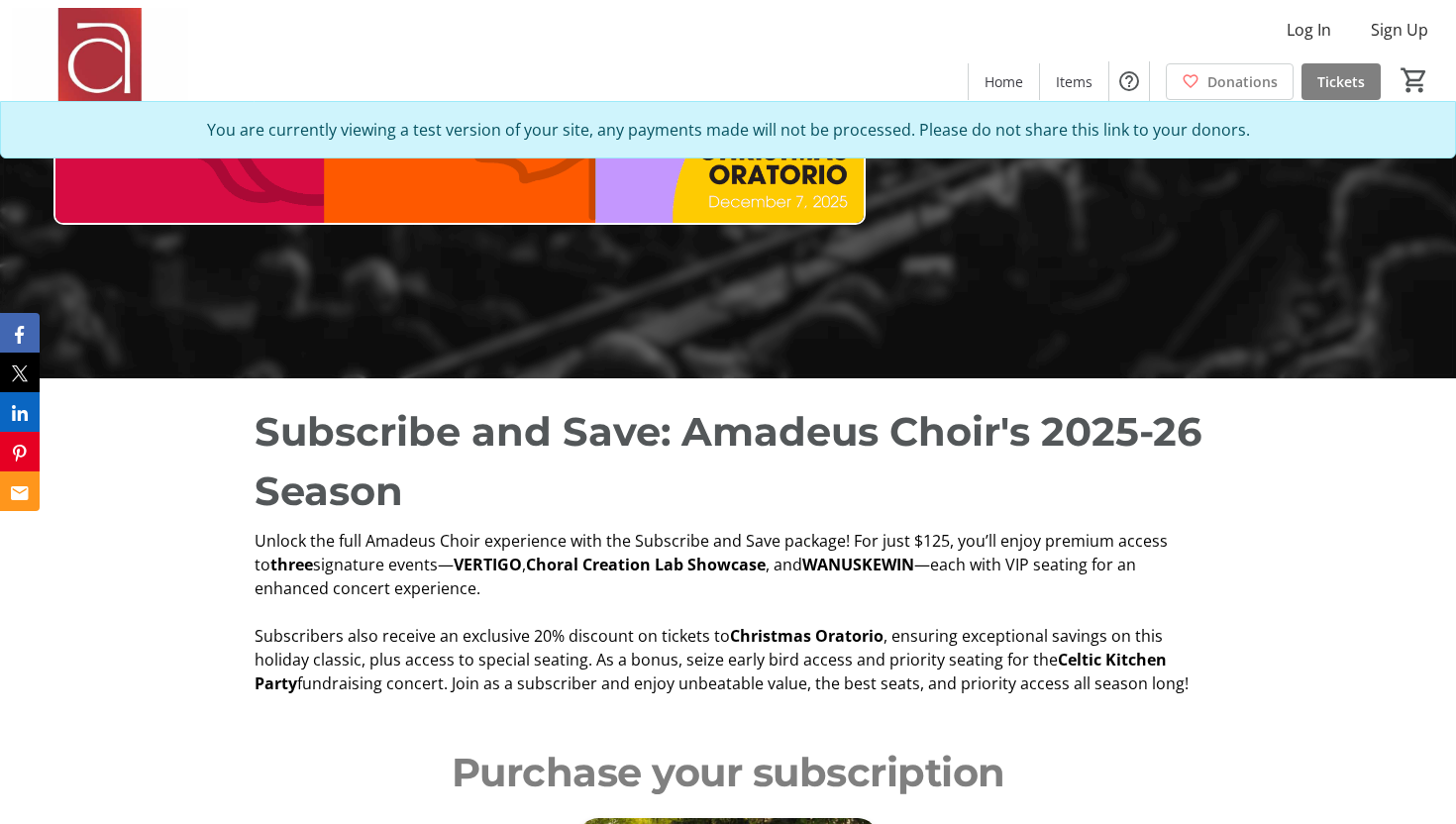 click on "Unlock the full Amadeus Choir experience with the Subscribe and Save package! For just $125, you’ll enjoy premium access to  three  signature events— VERTIGO ,  Choral Creation Lab Showcase , and  WANUSKEWIN —each with VIP seating for an enhanced concert experience." at bounding box center (728, 565) 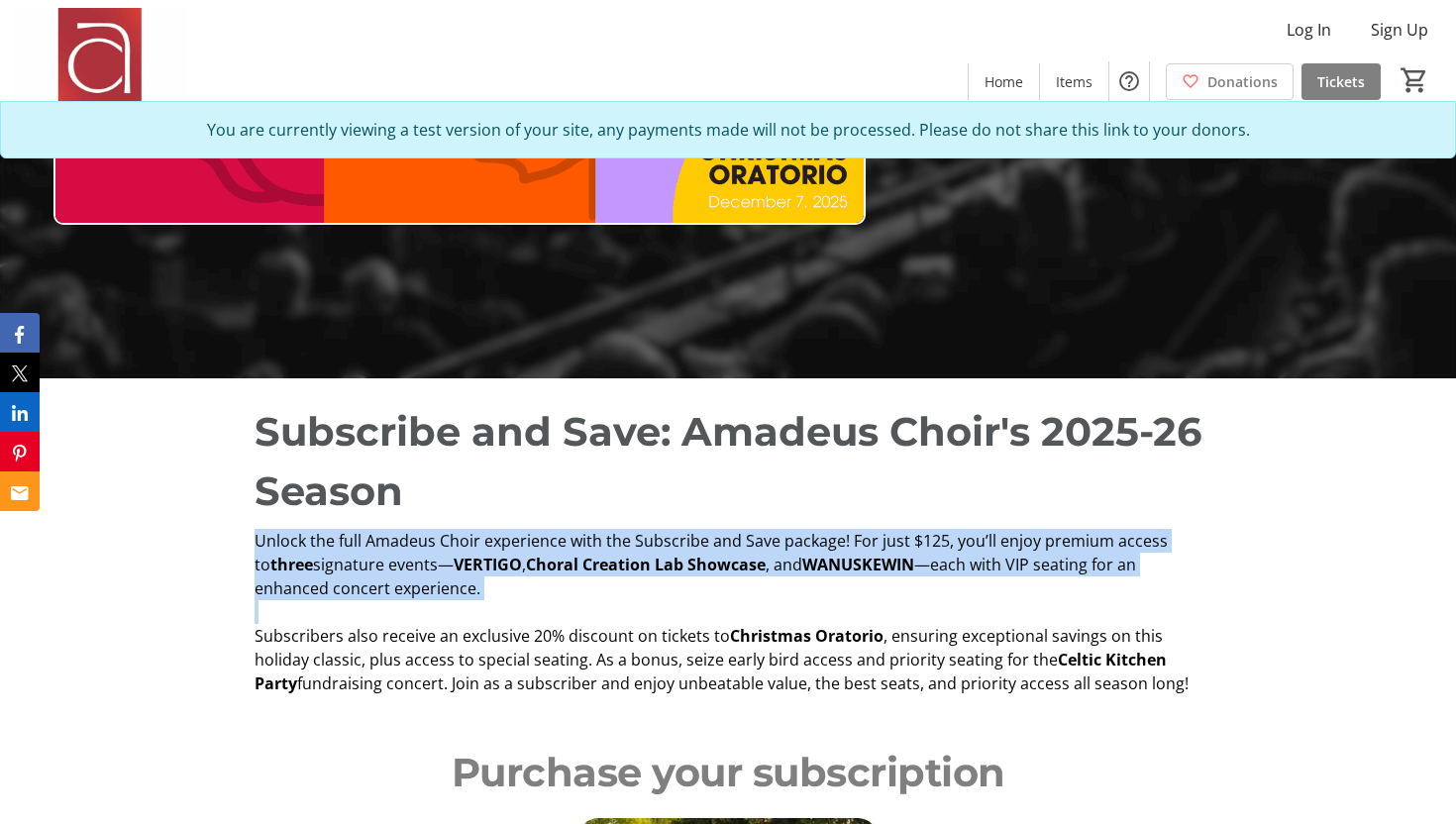 click on "Unlock the full Amadeus Choir experience with the Subscribe and Save package! For just $125, you’ll enjoy premium access to  three  signature events— VERTIGO ,  Choral Creation Lab Showcase , and  WANUSKEWIN —each with VIP seating for an enhanced concert experience." at bounding box center [728, 565] 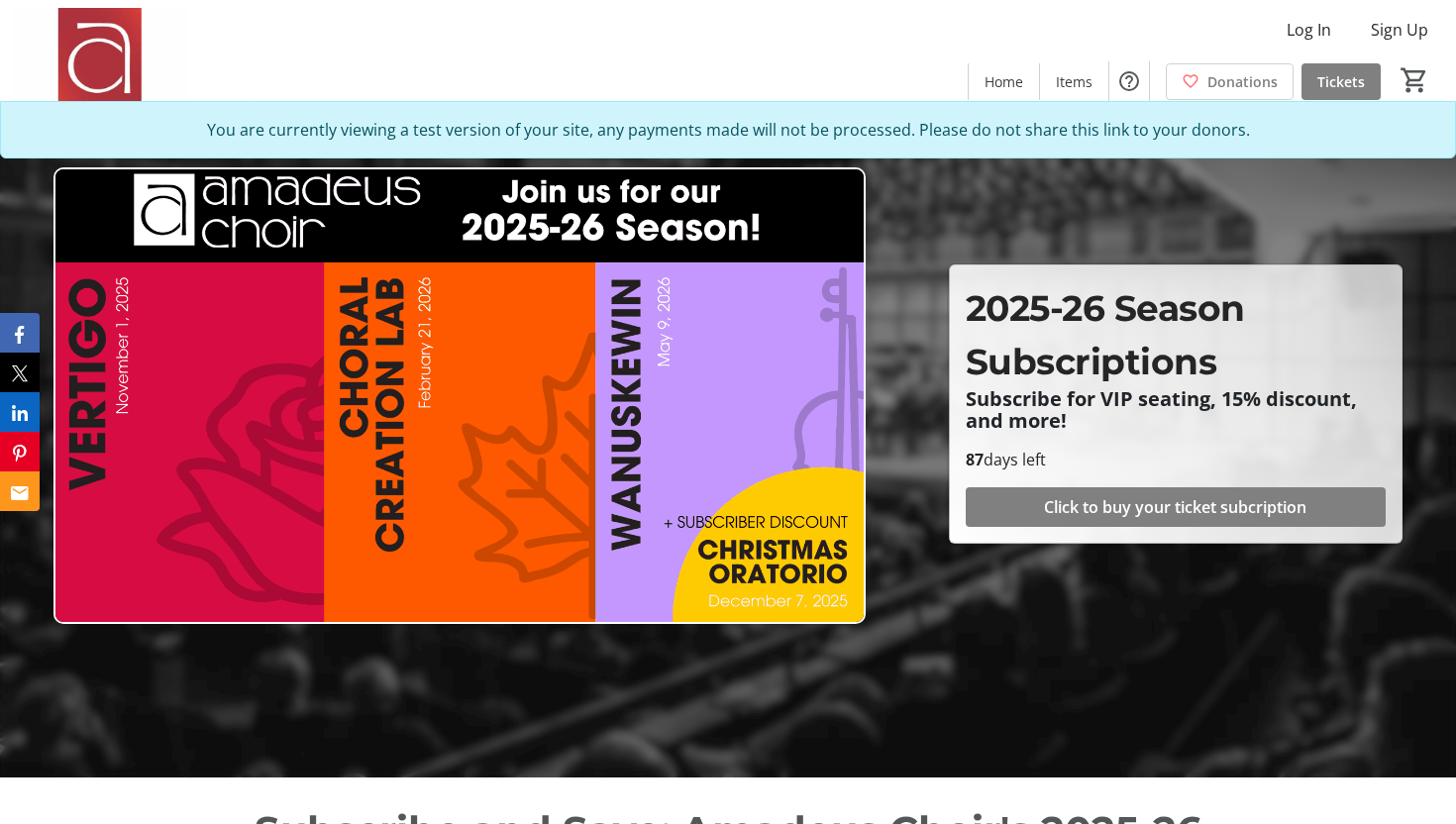 scroll, scrollTop: 0, scrollLeft: 0, axis: both 